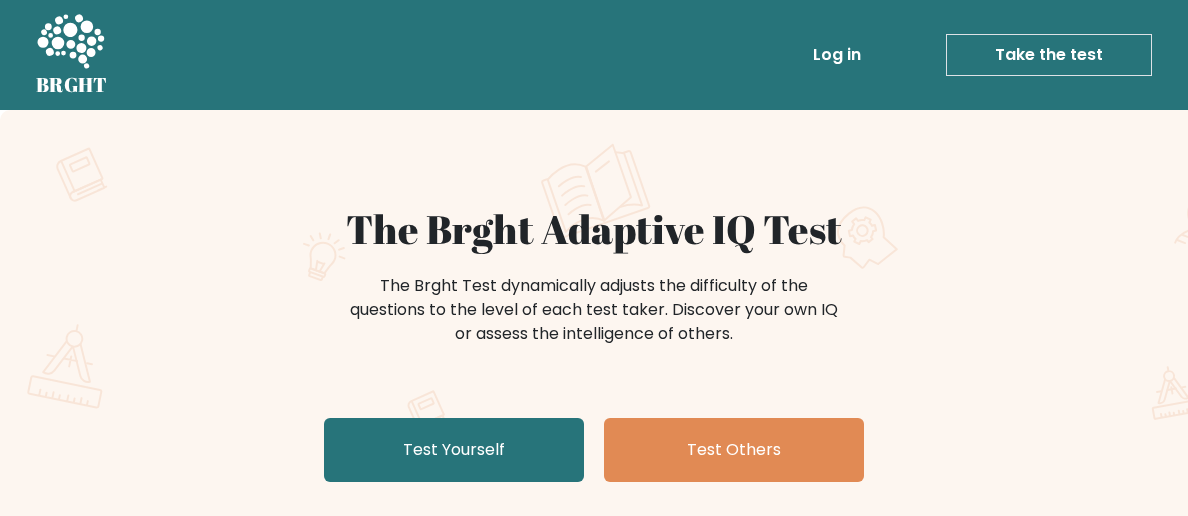 click on "Test Yourself" at bounding box center [454, 450] 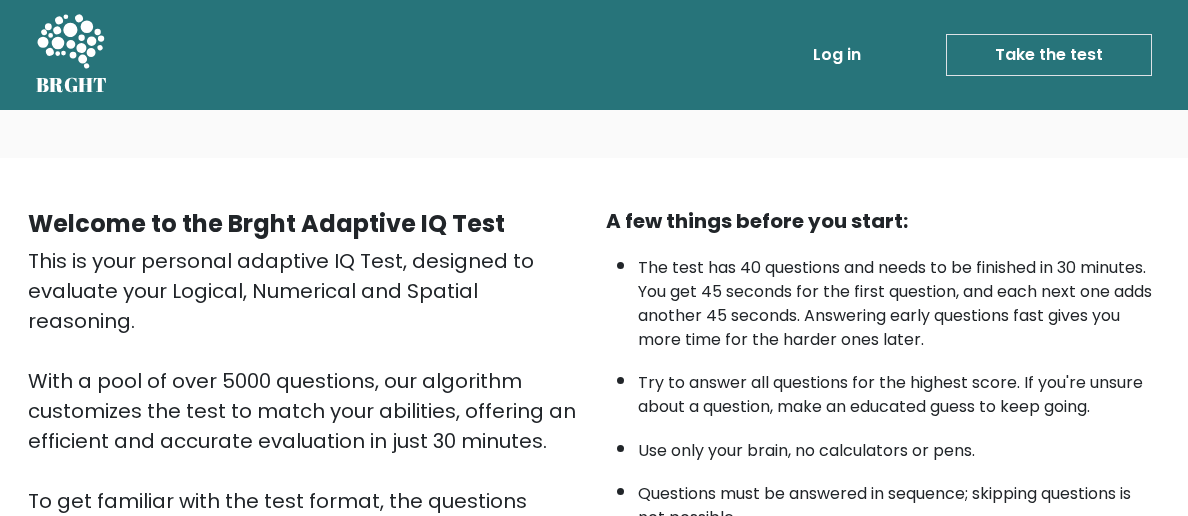 scroll, scrollTop: 0, scrollLeft: 0, axis: both 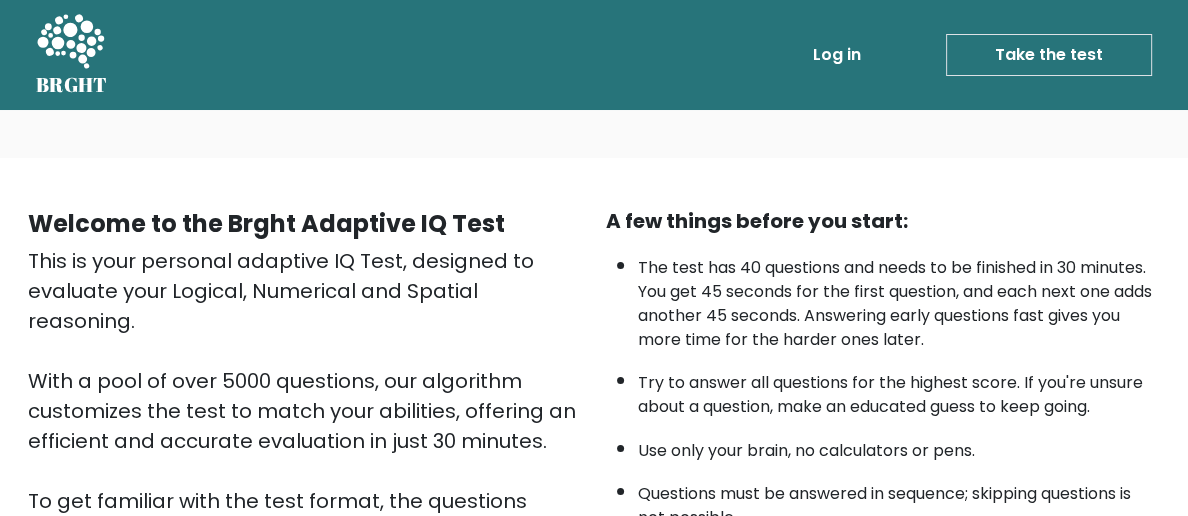 click on "Take the test" at bounding box center (1049, 55) 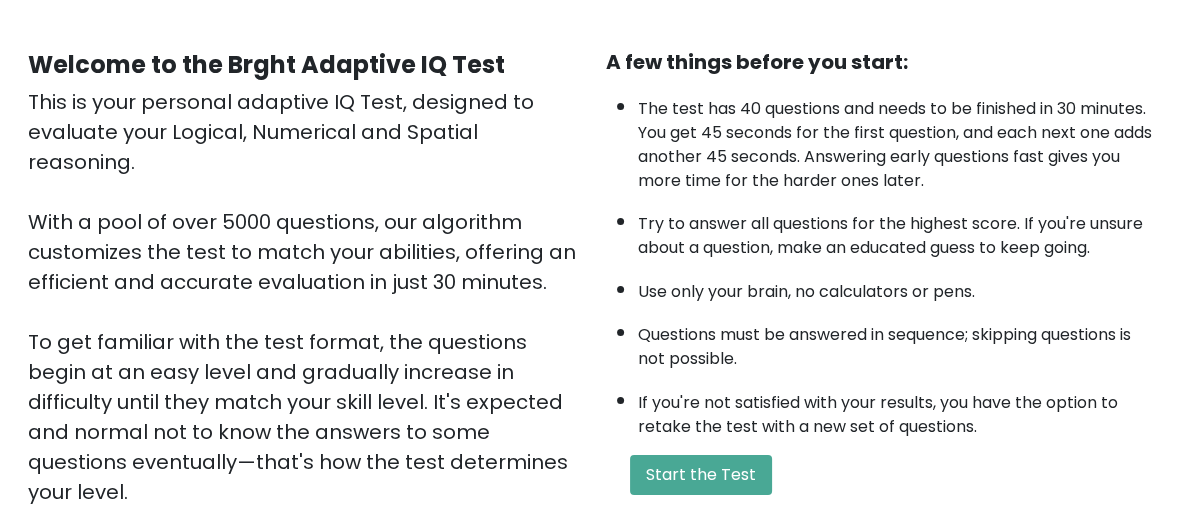 scroll, scrollTop: 166, scrollLeft: 0, axis: vertical 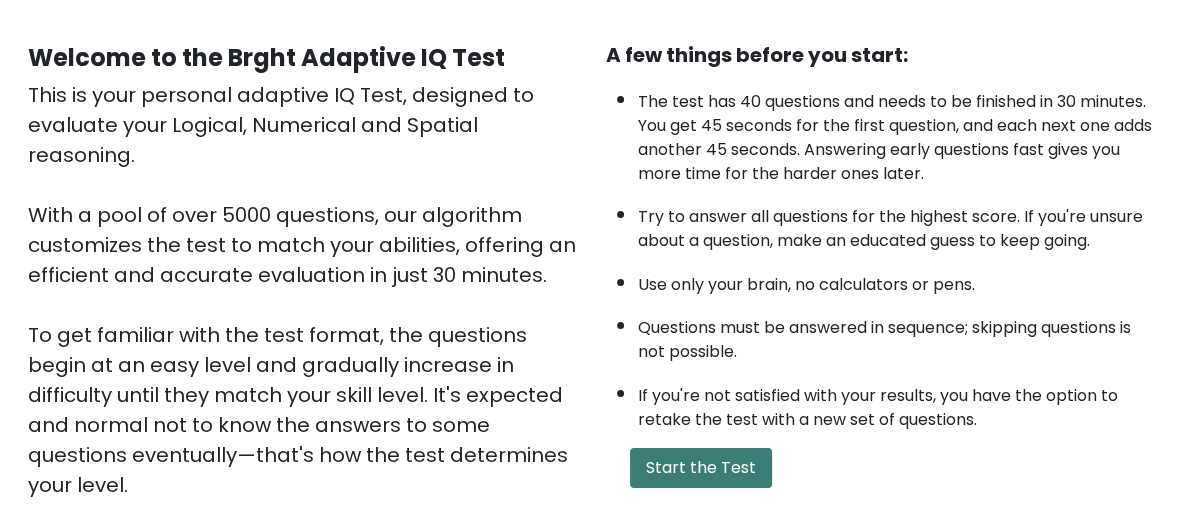 click on "Start the Test" at bounding box center (701, 468) 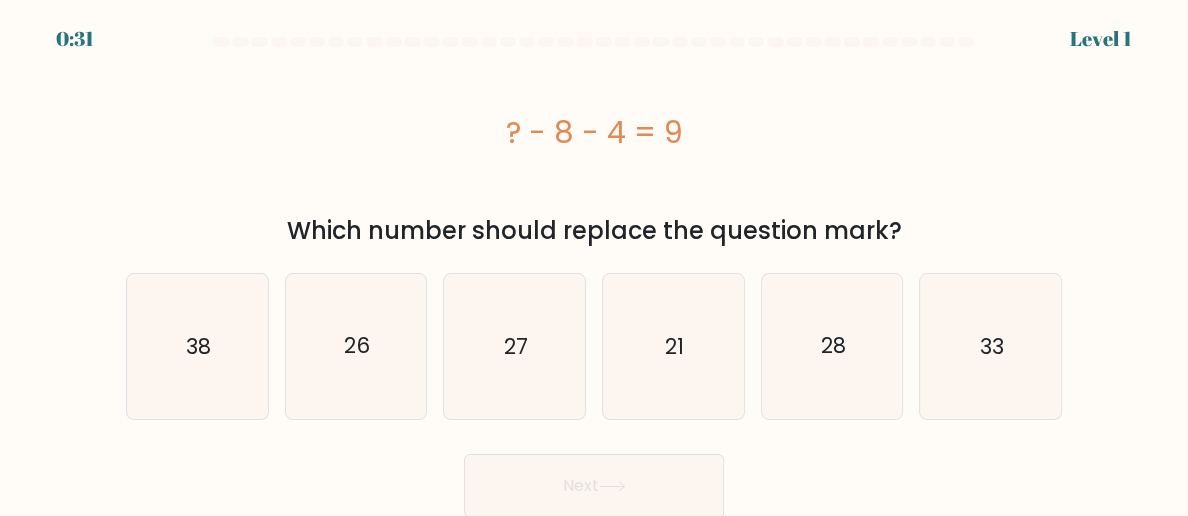 scroll, scrollTop: 1, scrollLeft: 0, axis: vertical 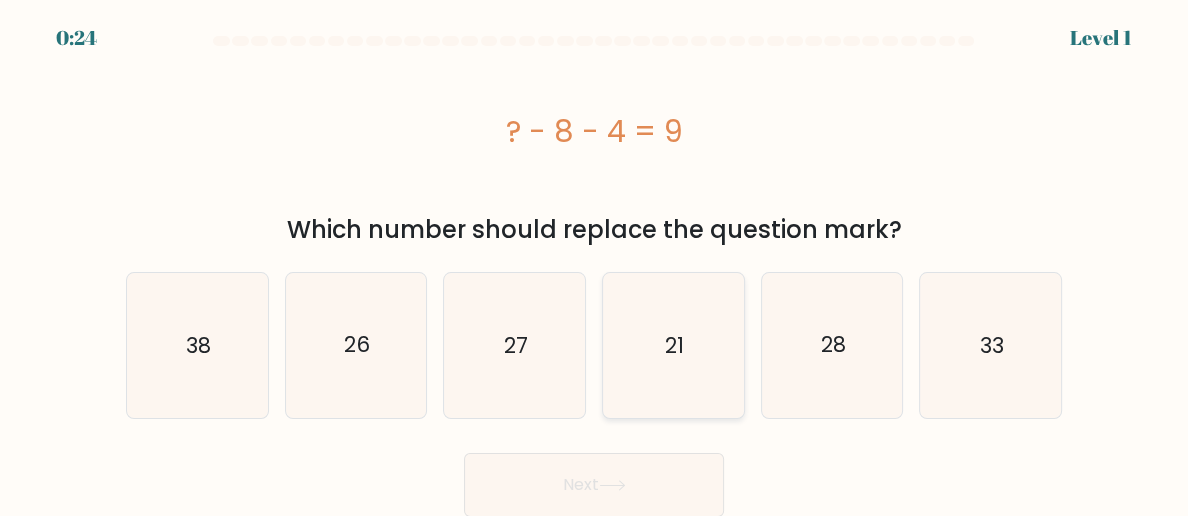 click on "21" 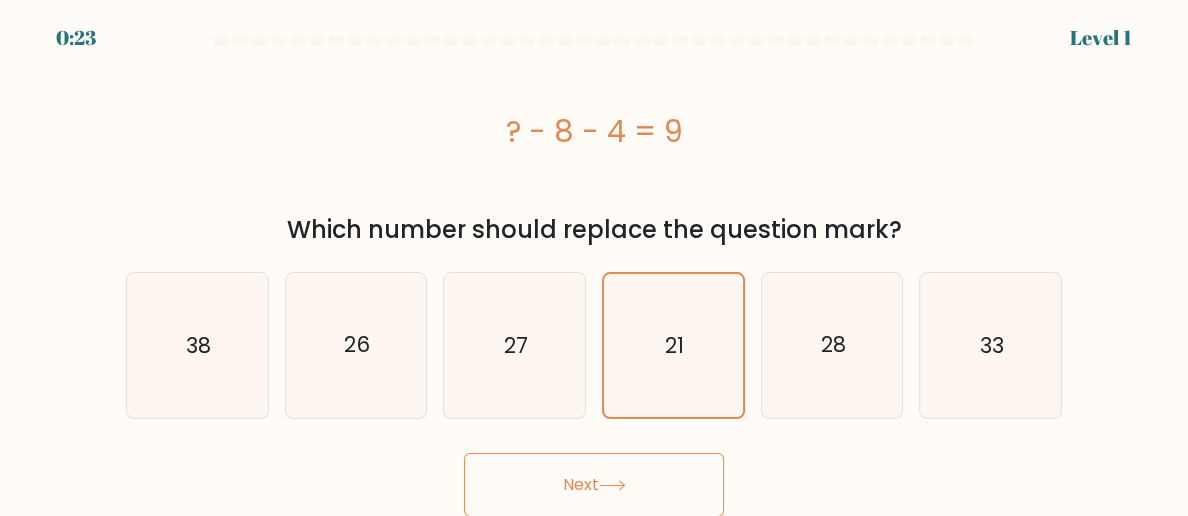 click on "Next" at bounding box center (594, 485) 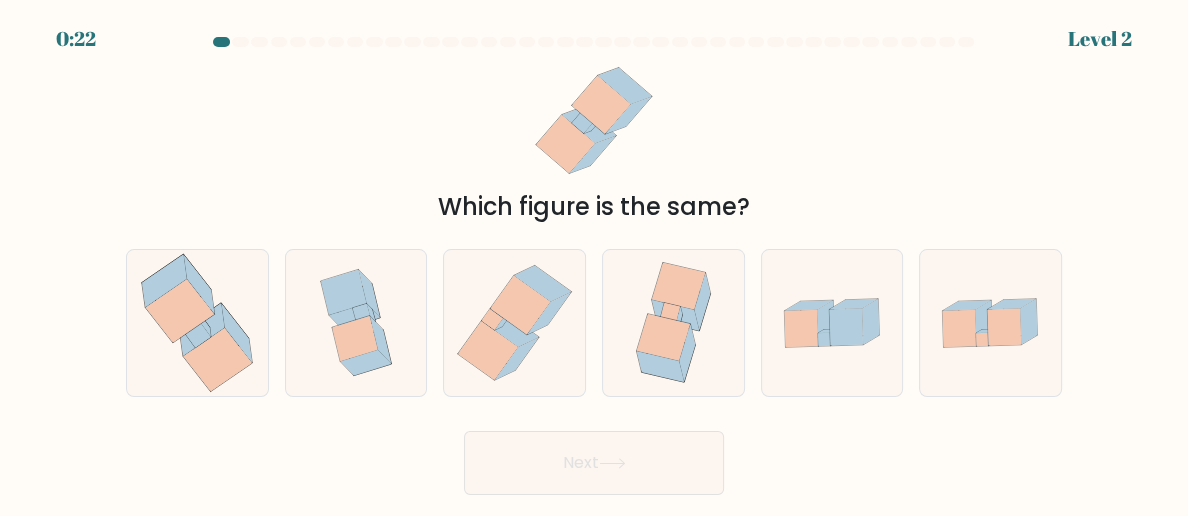 scroll, scrollTop: 0, scrollLeft: 0, axis: both 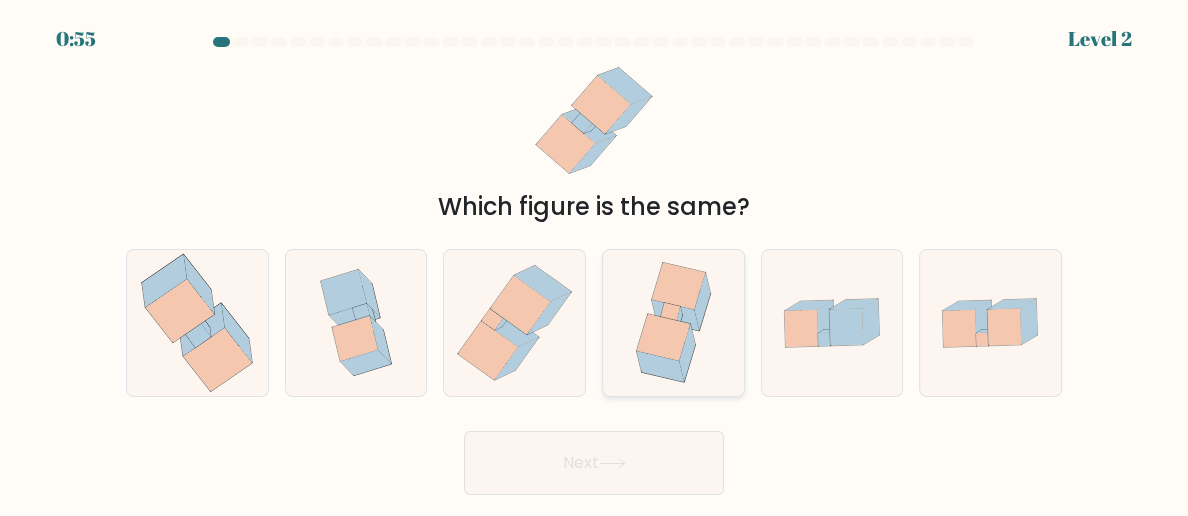 click 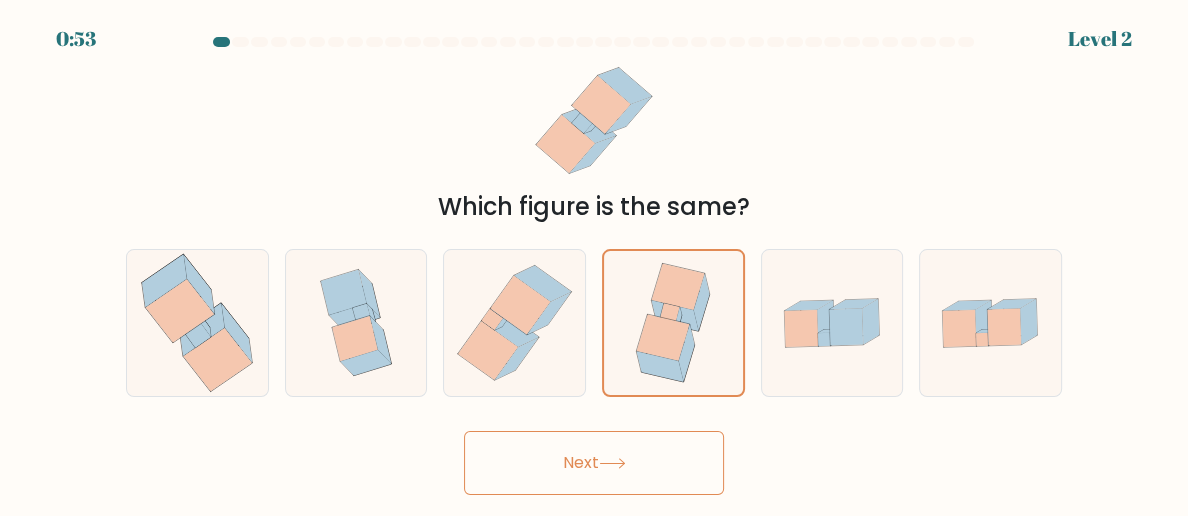 click on "Next" at bounding box center (594, 463) 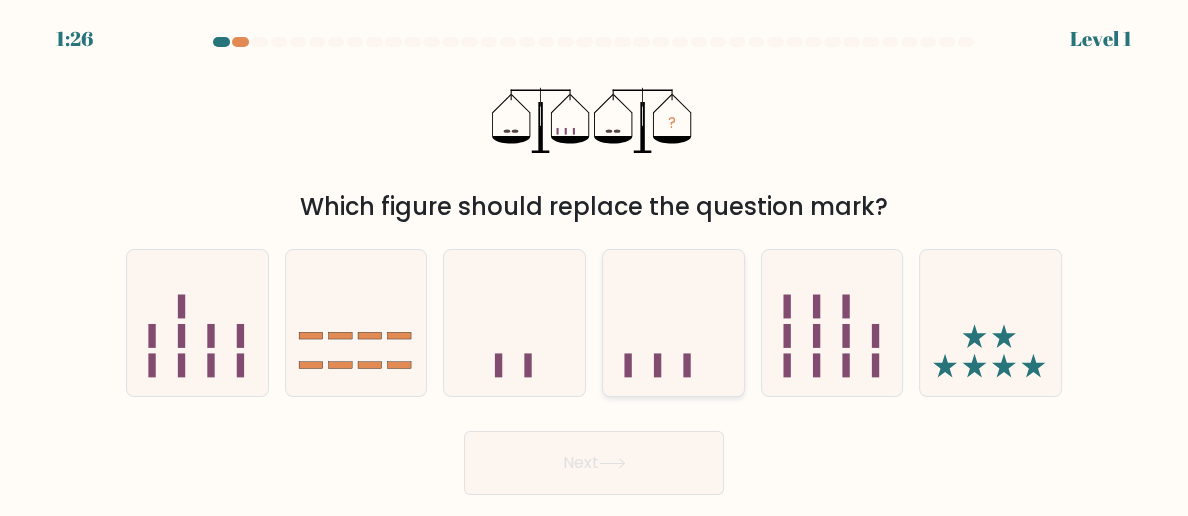 click 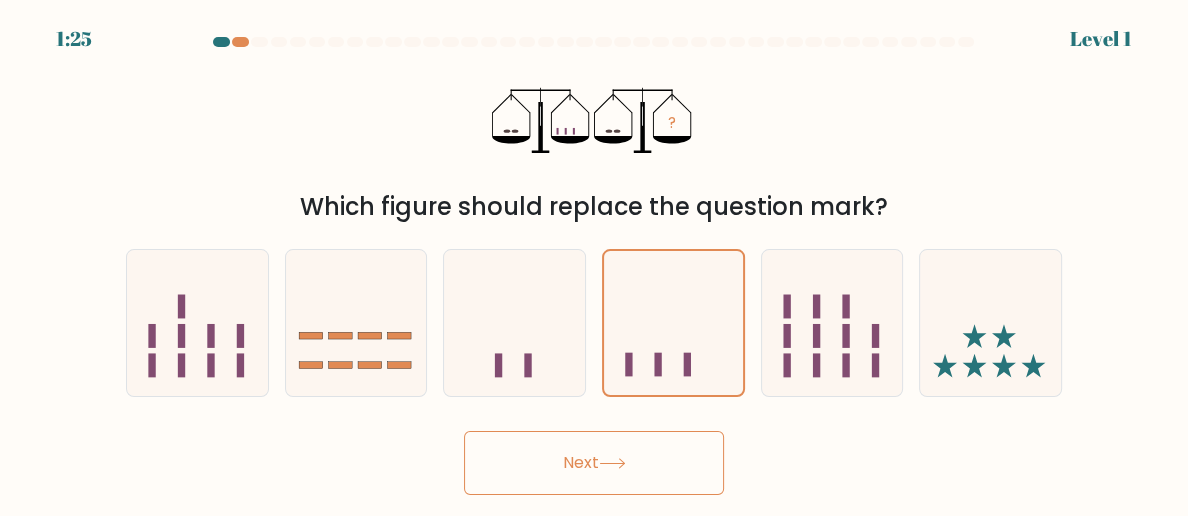 click on "Next" at bounding box center [594, 463] 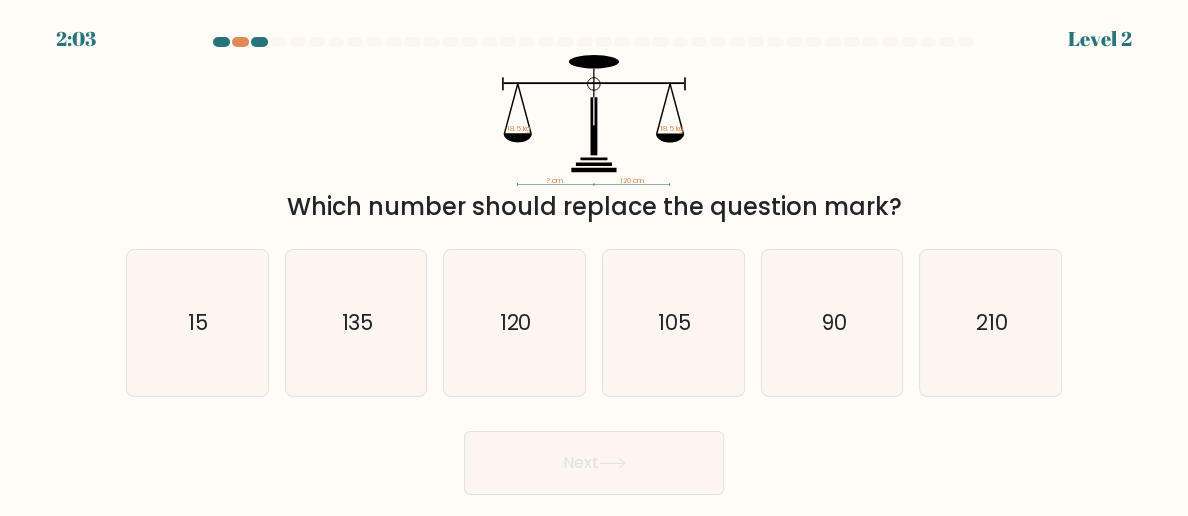 click on "Next" at bounding box center (594, 463) 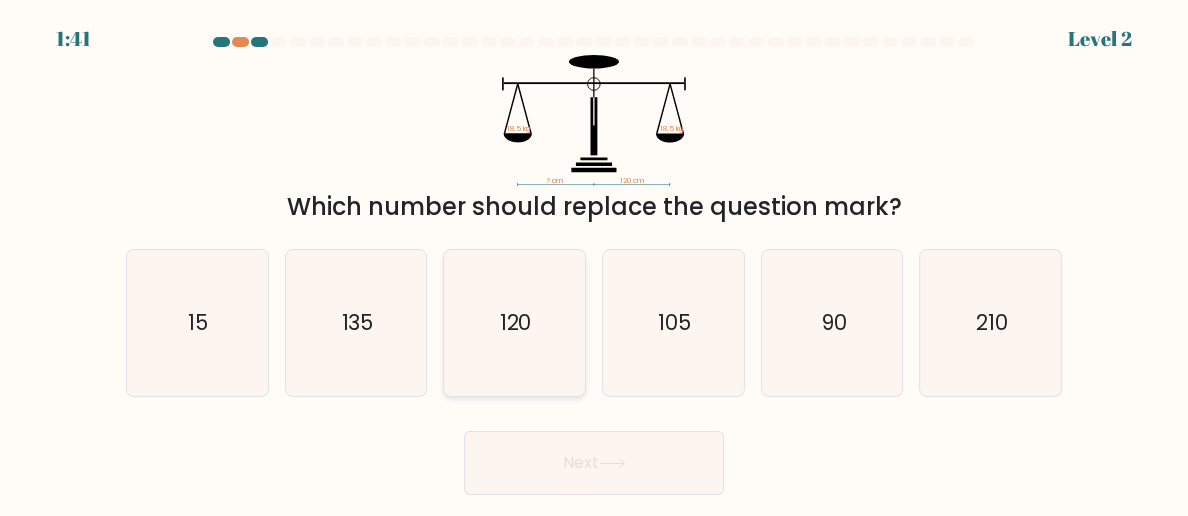 click on "120" 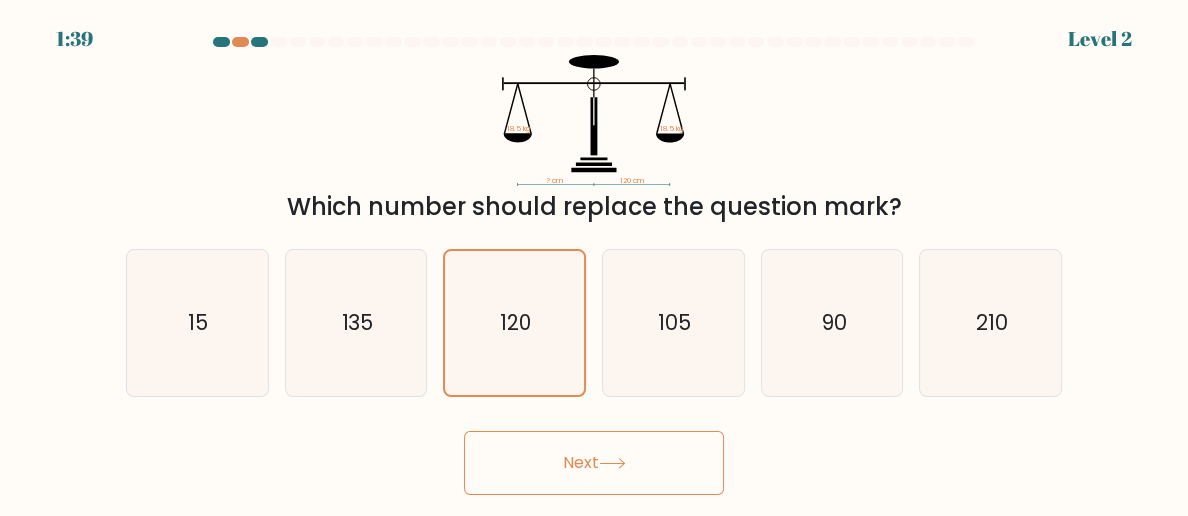 click on "Next" at bounding box center [594, 463] 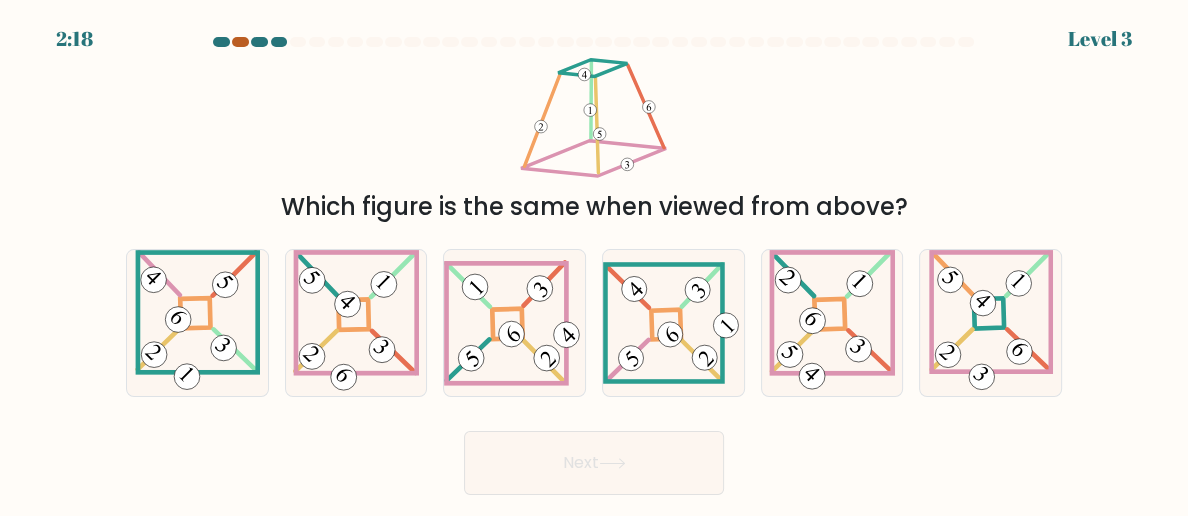 click at bounding box center [240, 42] 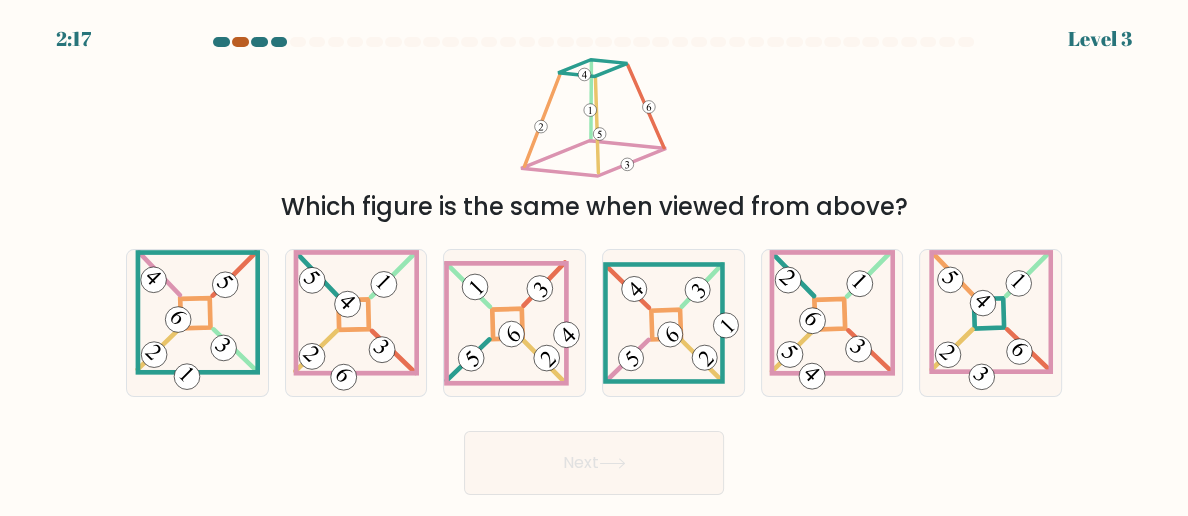 click at bounding box center [240, 42] 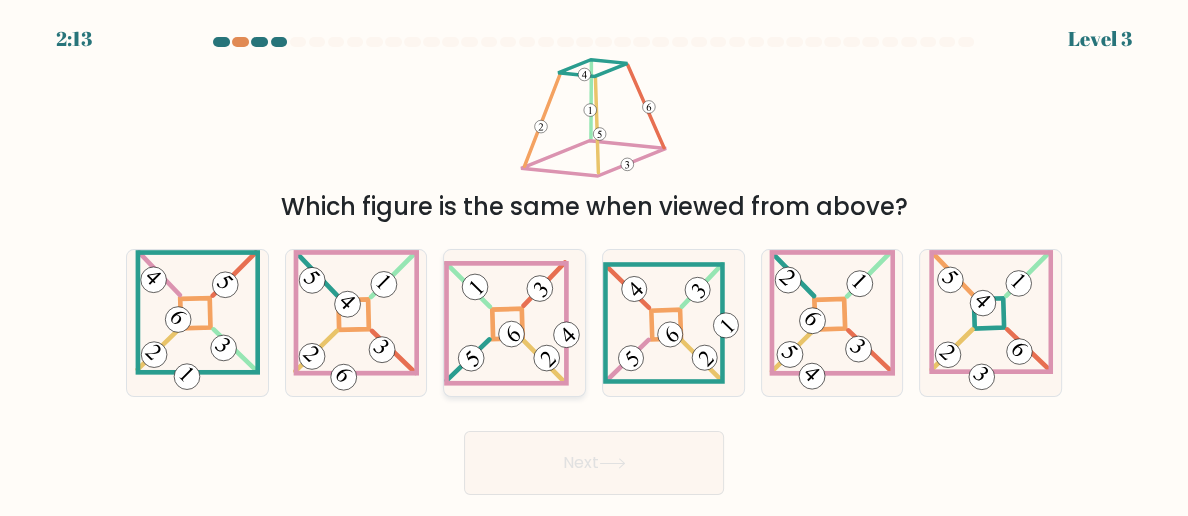 click 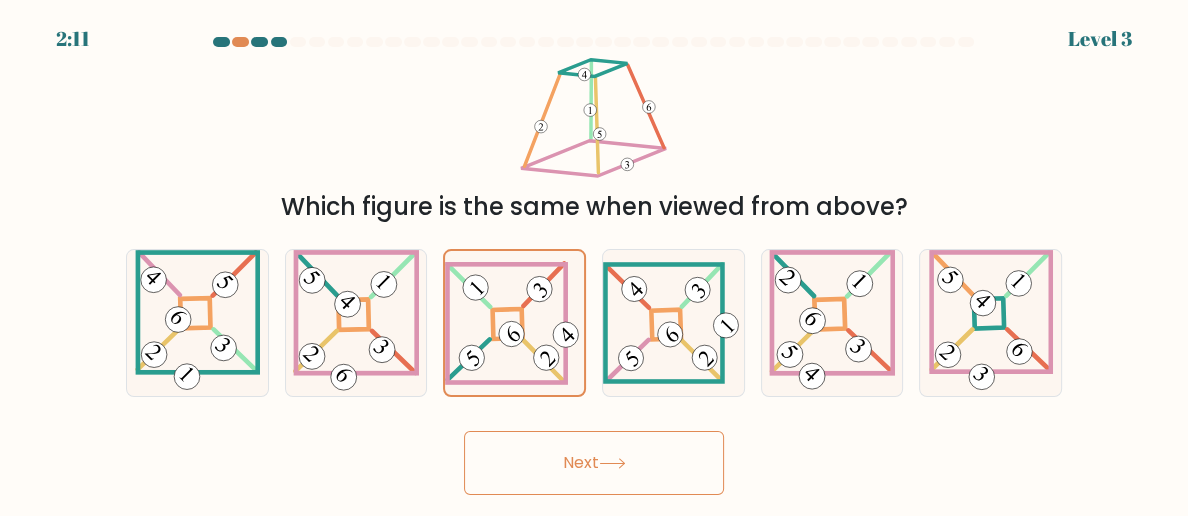 click 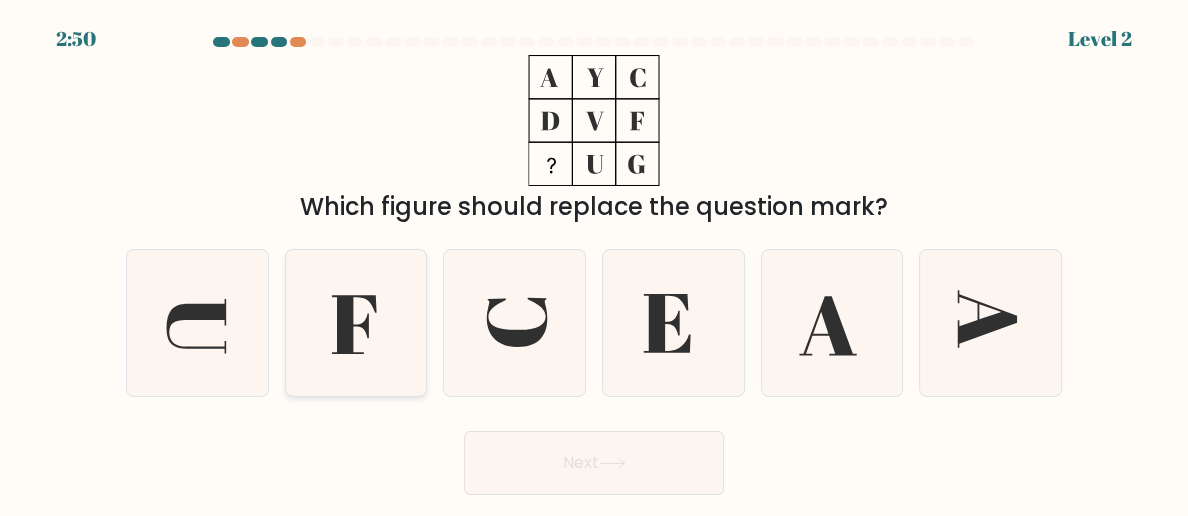 click 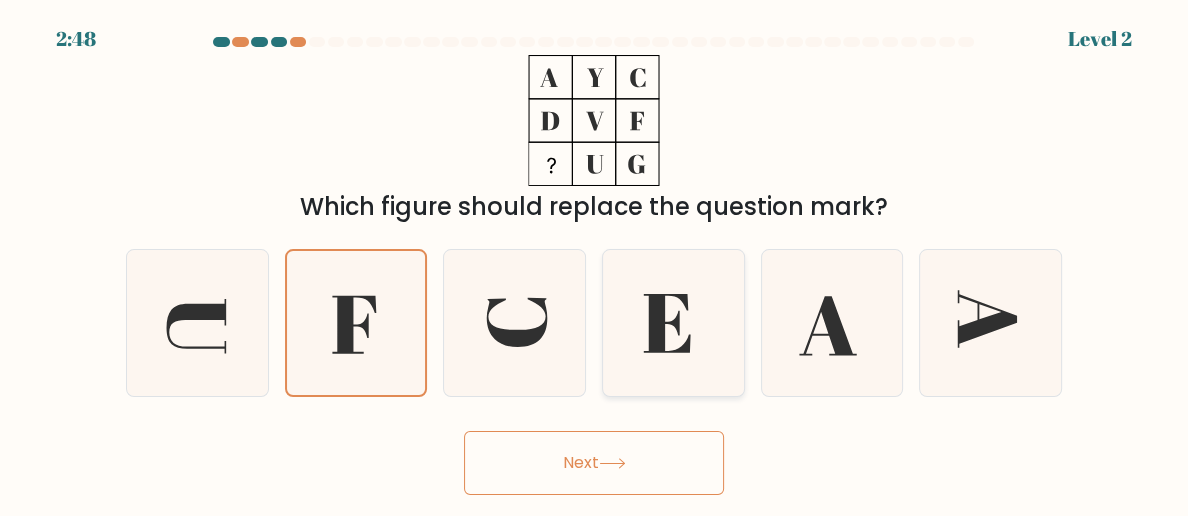 click 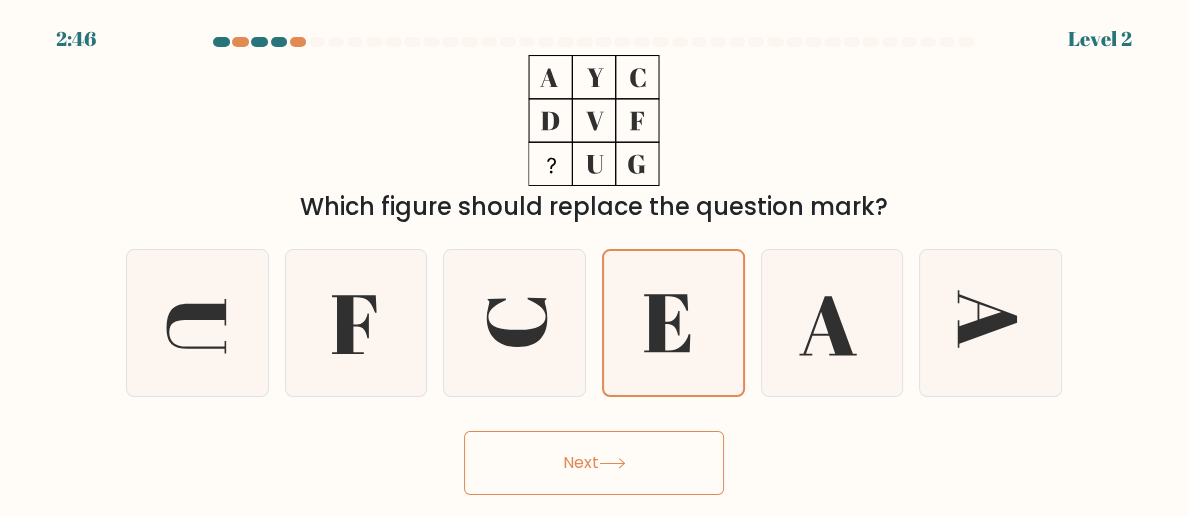 click on "Next" at bounding box center [594, 463] 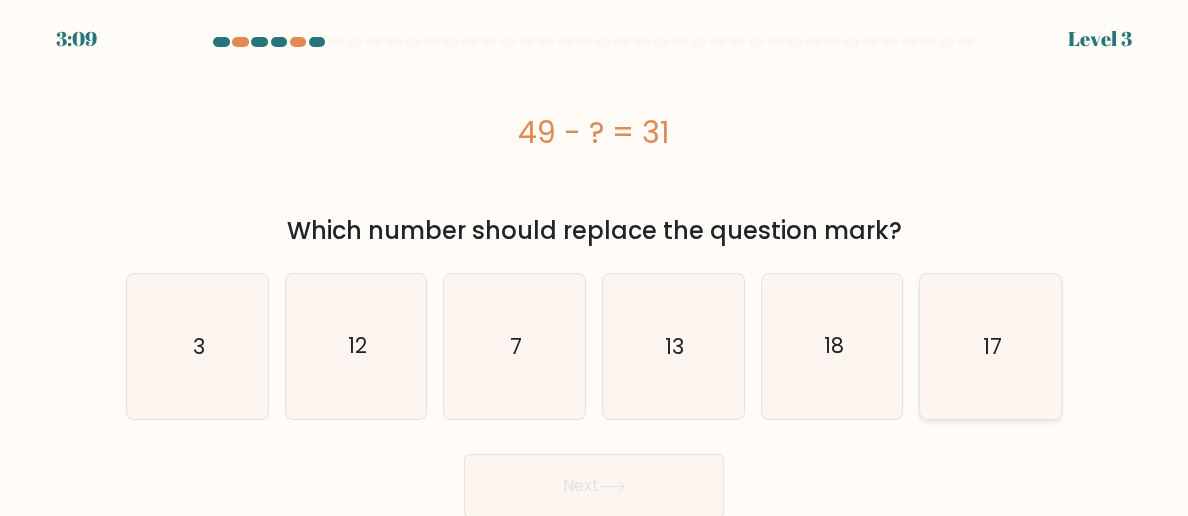 click on "17" 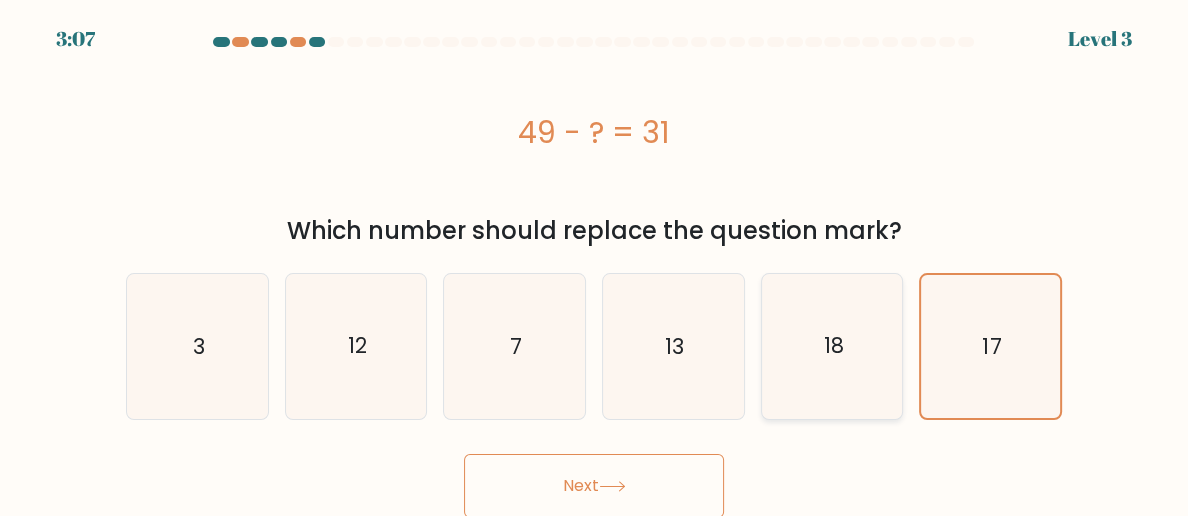 click on "18" 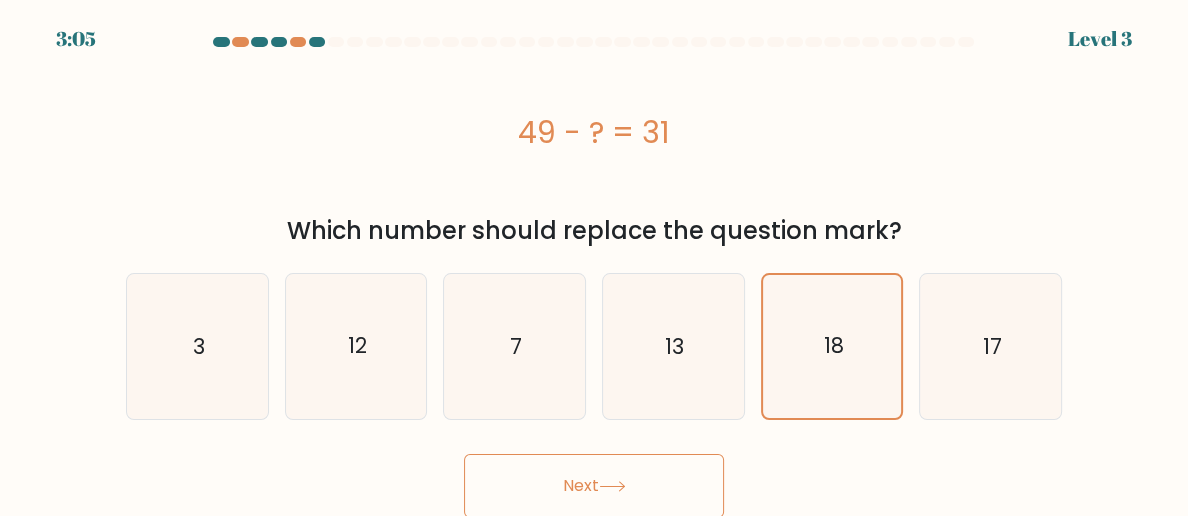 click on "Next" at bounding box center [594, 486] 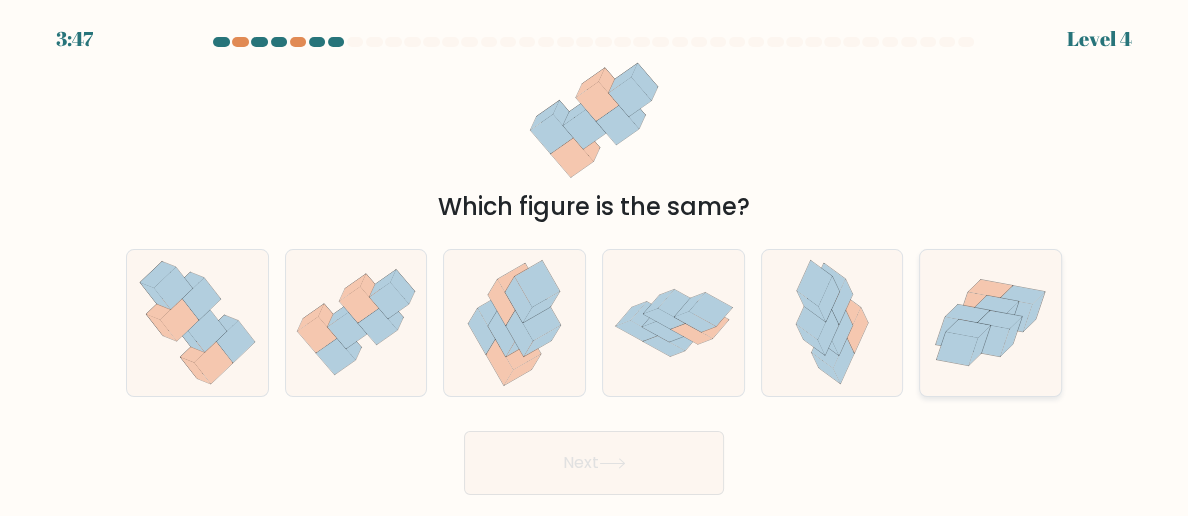 click 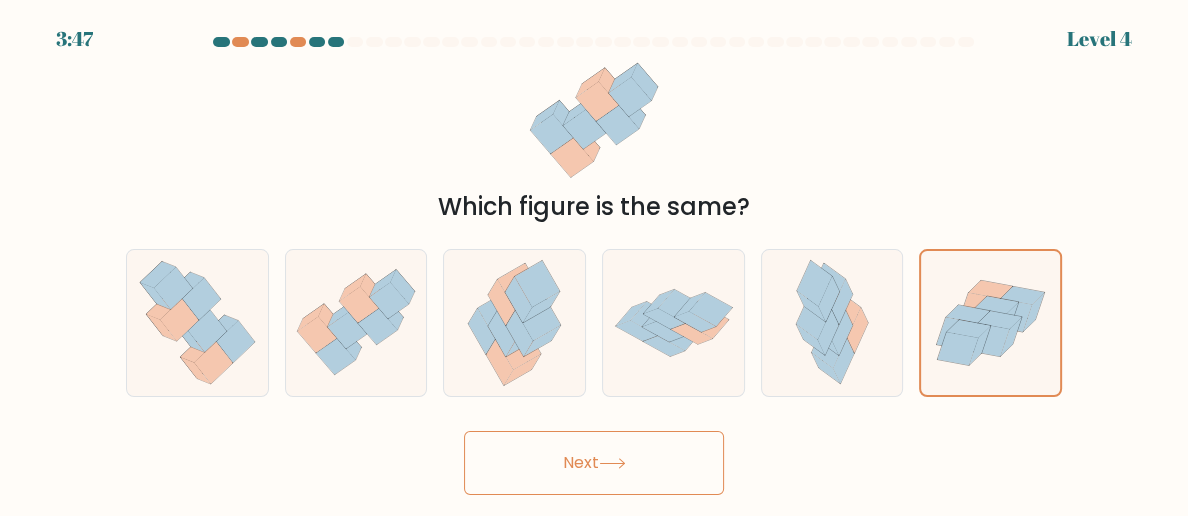 click on "Next" at bounding box center [594, 463] 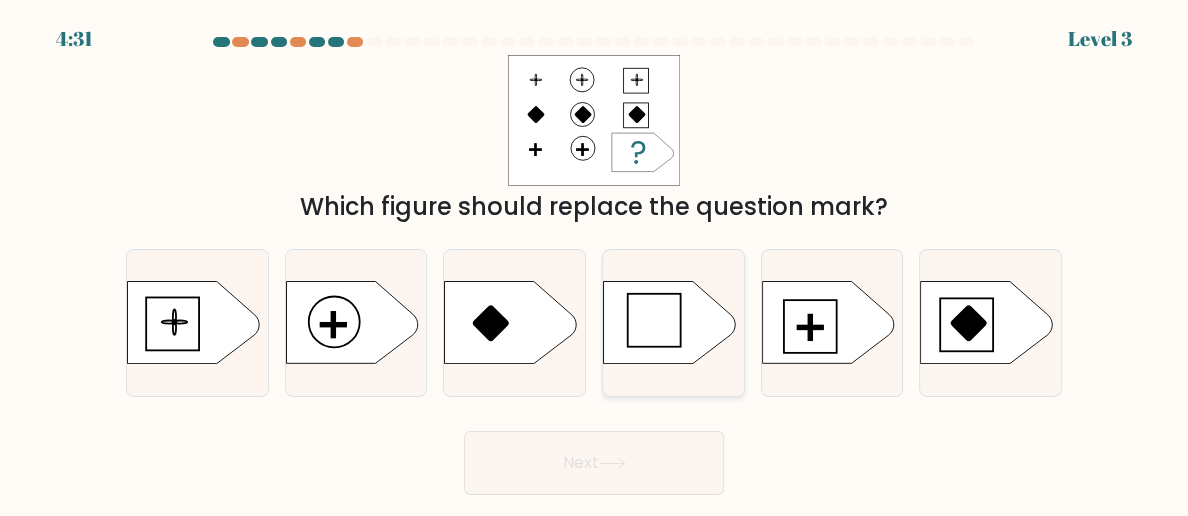 click 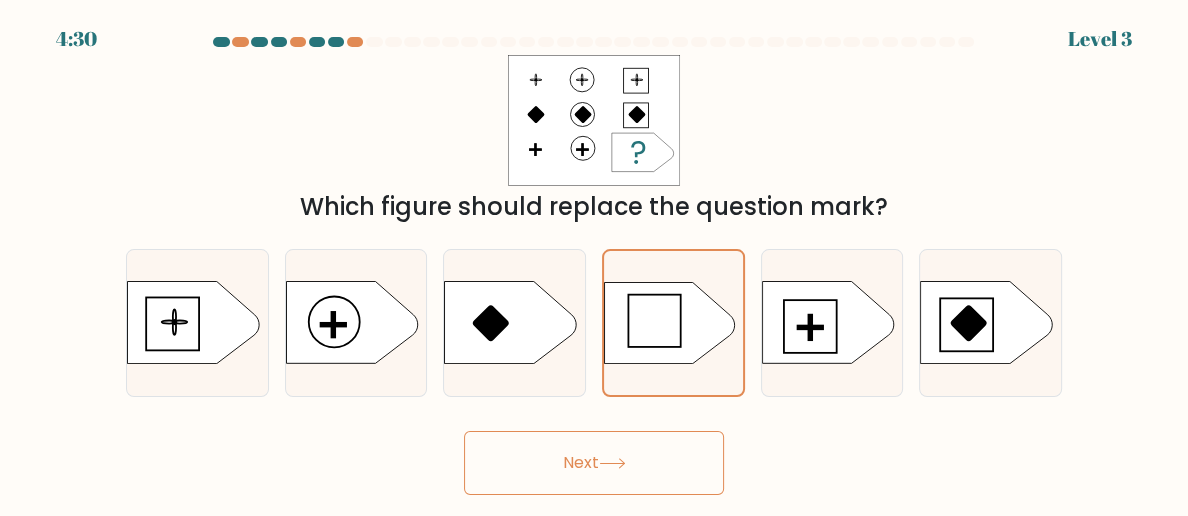 click on "Next" at bounding box center [594, 463] 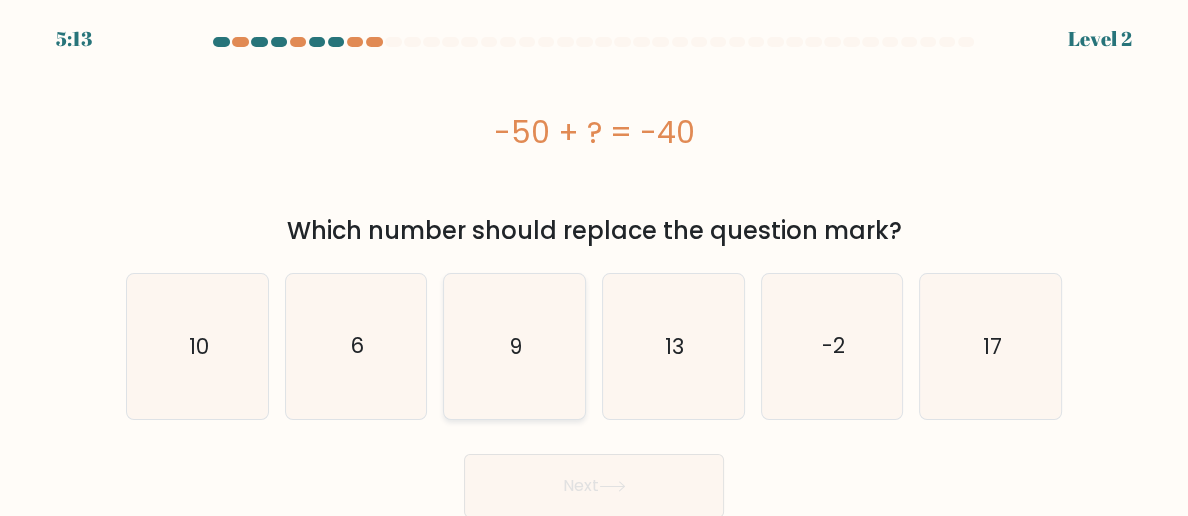 click on "9" 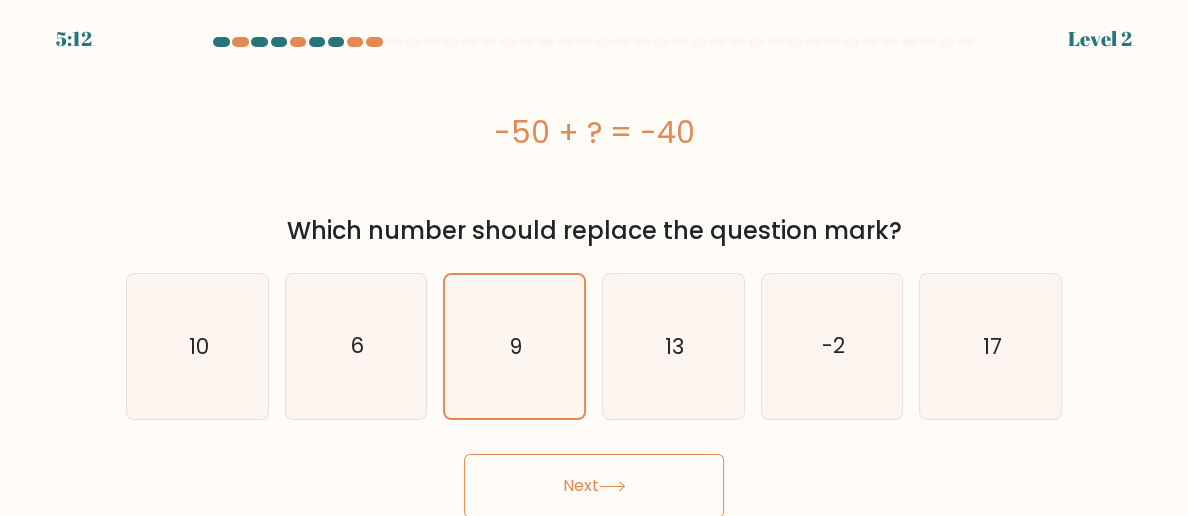 click on "Next" at bounding box center (594, 486) 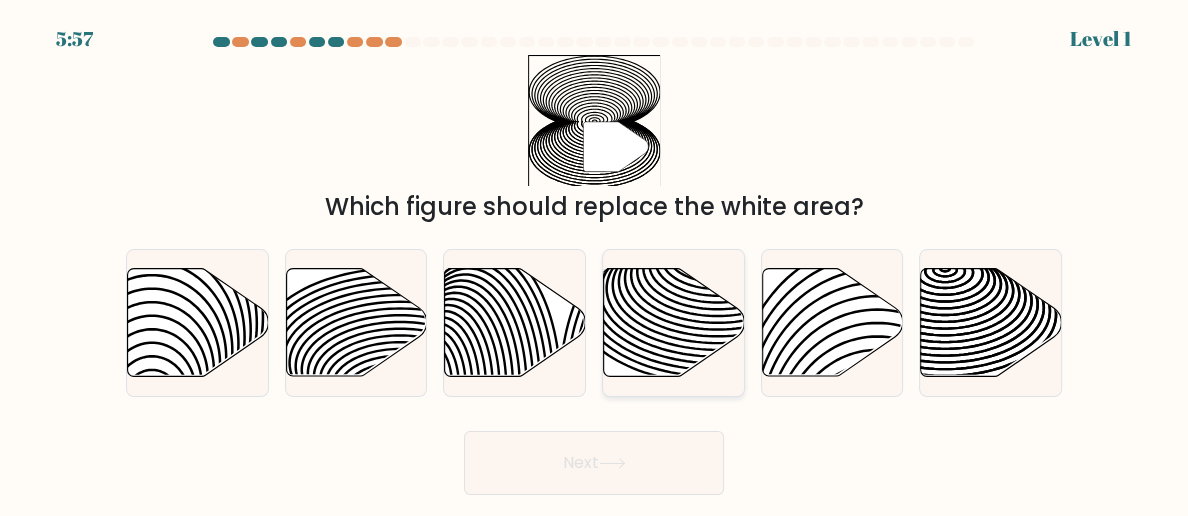click 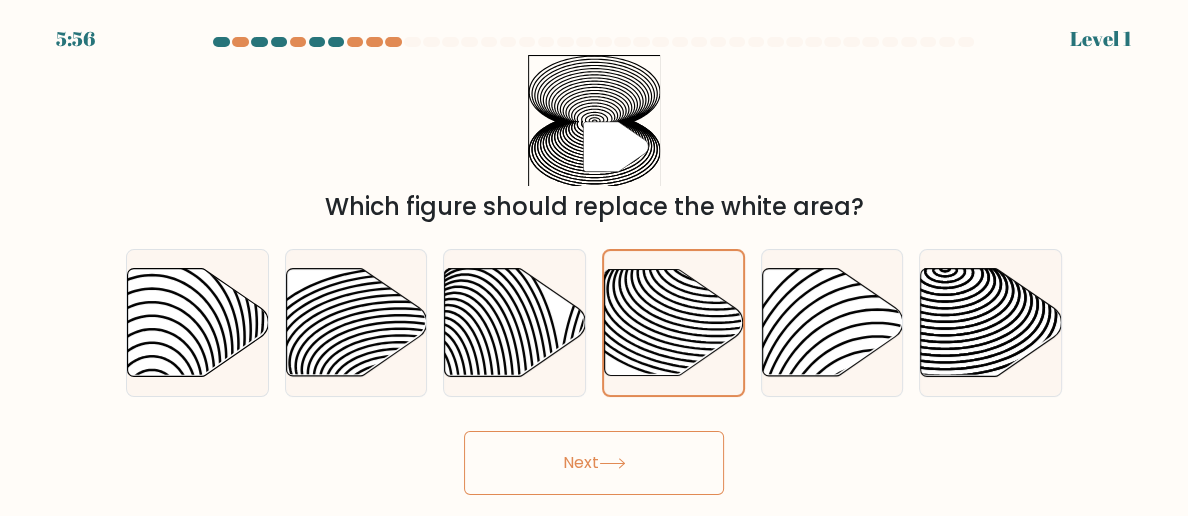 click on "Next" at bounding box center [594, 463] 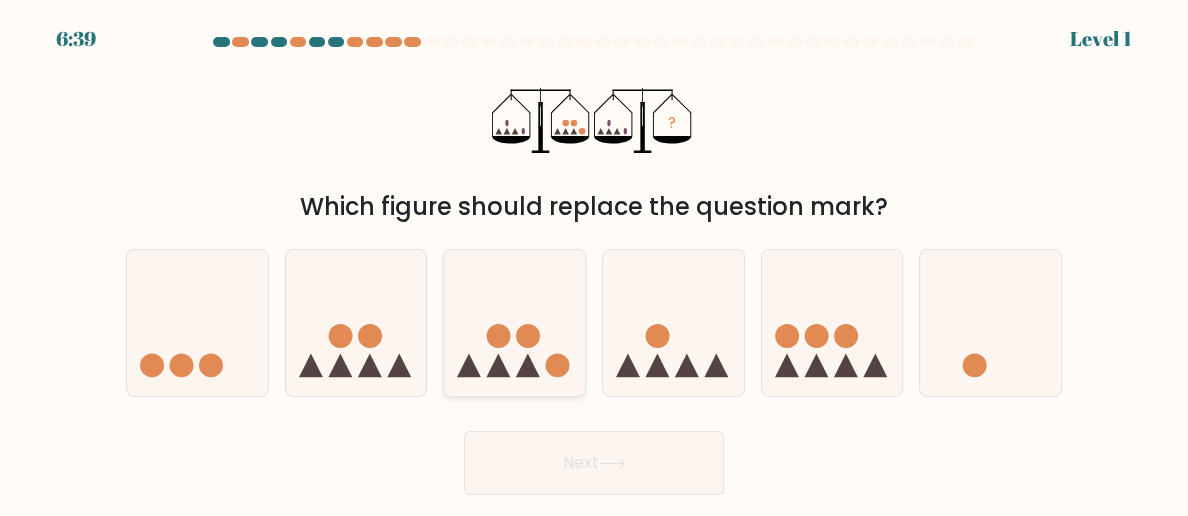 click 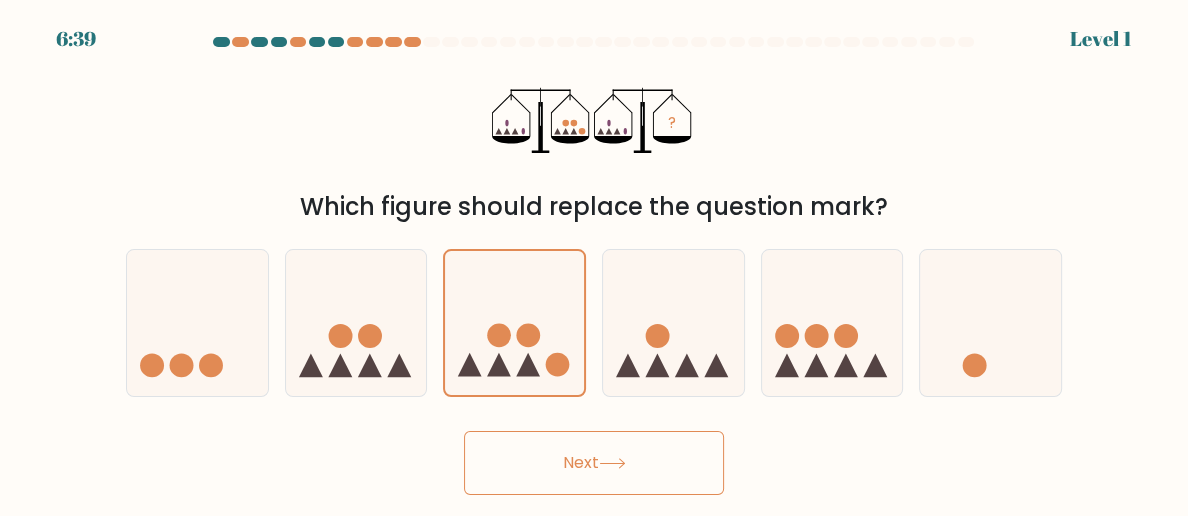 click on "Next" at bounding box center (594, 463) 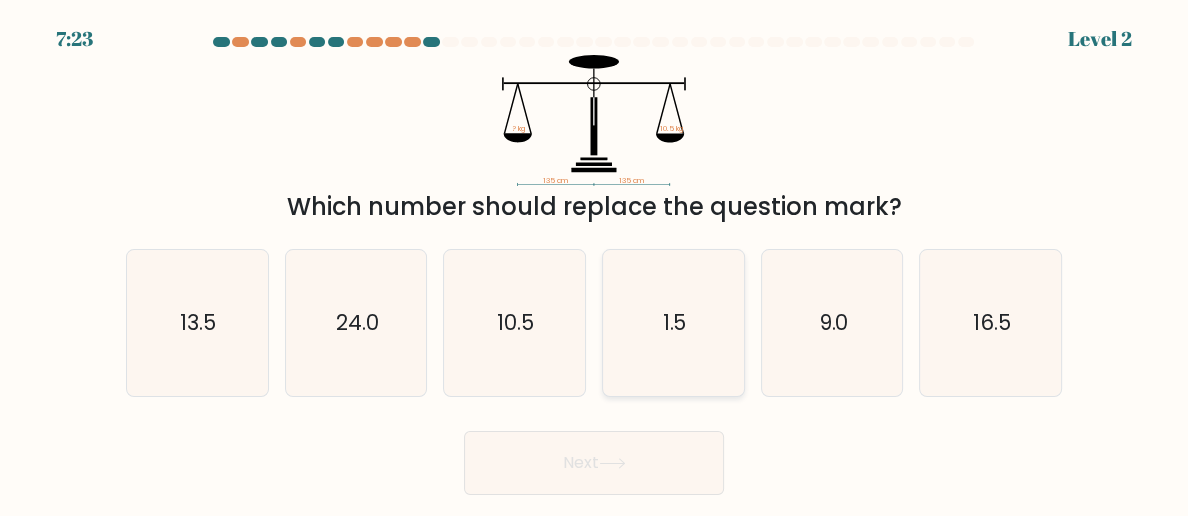 click on "1.5" 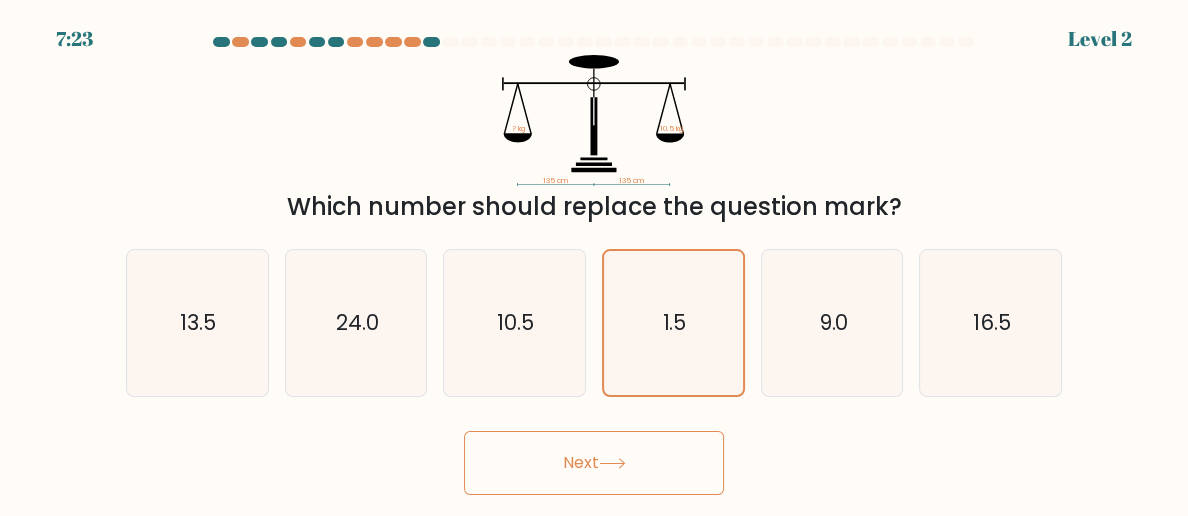 click on "Next" at bounding box center [594, 463] 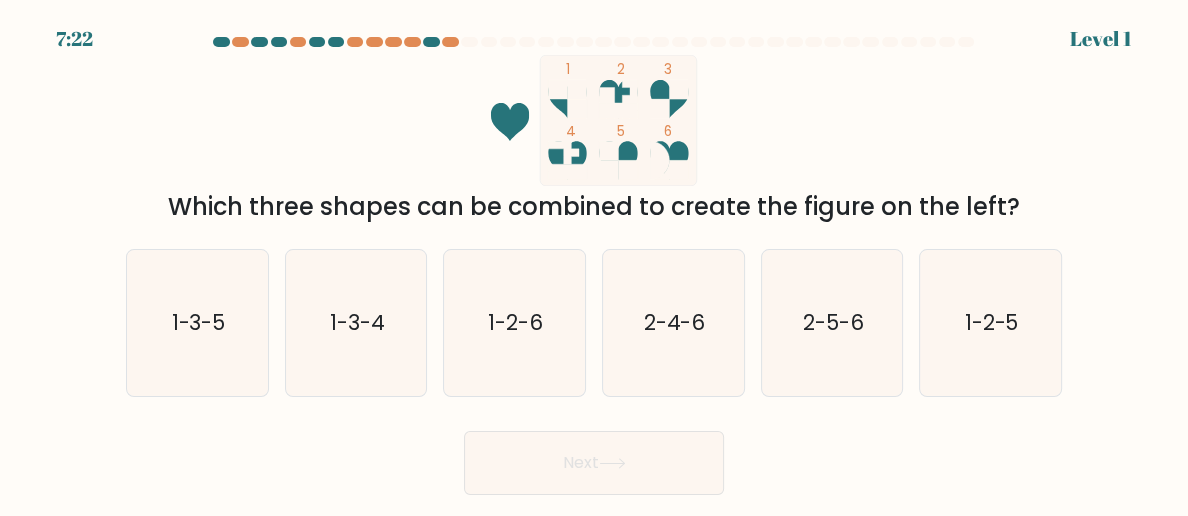 click on "1-2-6" 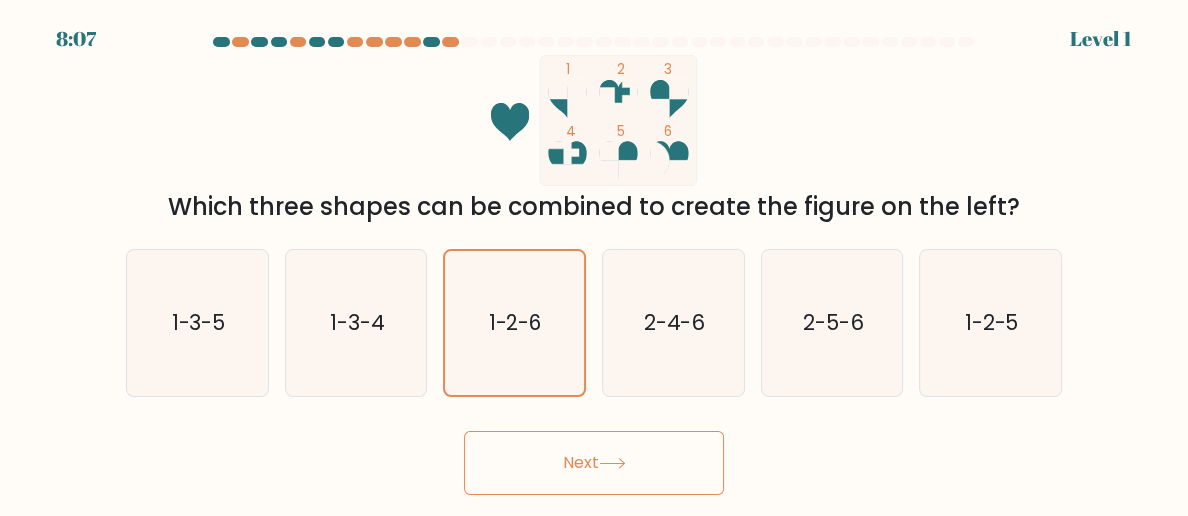 click on "Next" at bounding box center (594, 463) 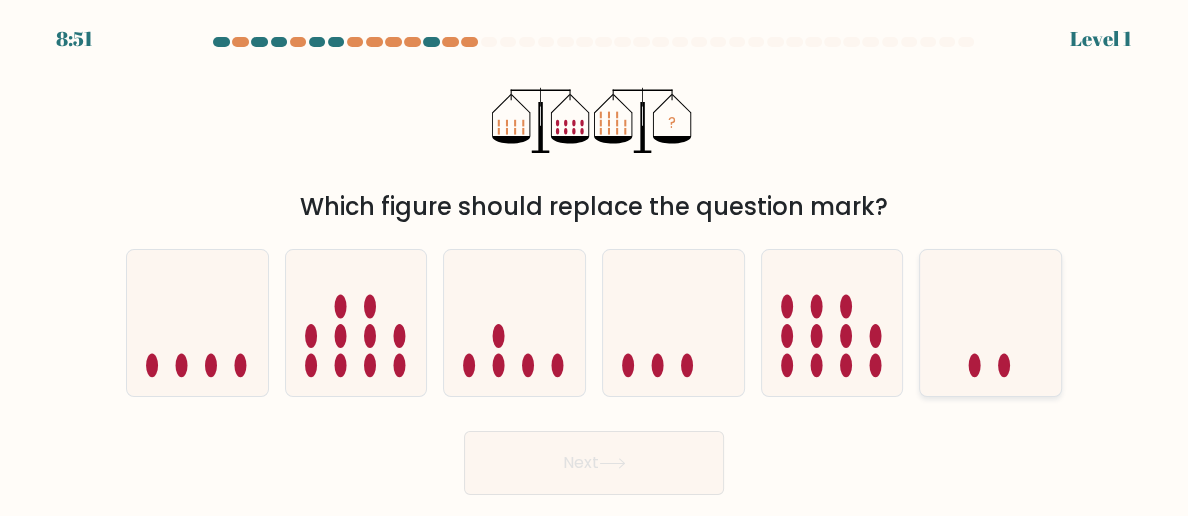 click 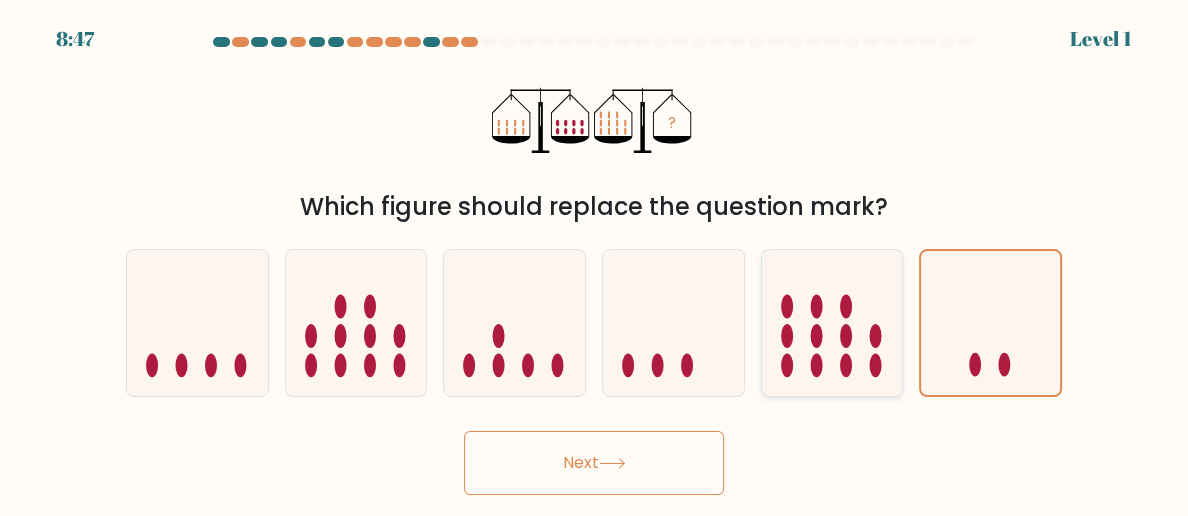 click 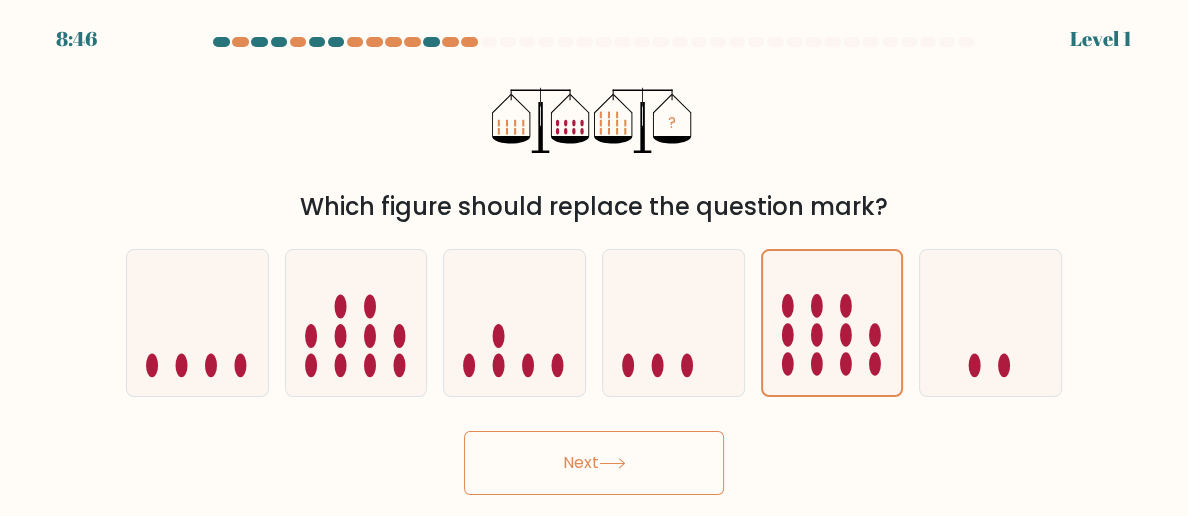 click on "Next" at bounding box center [594, 463] 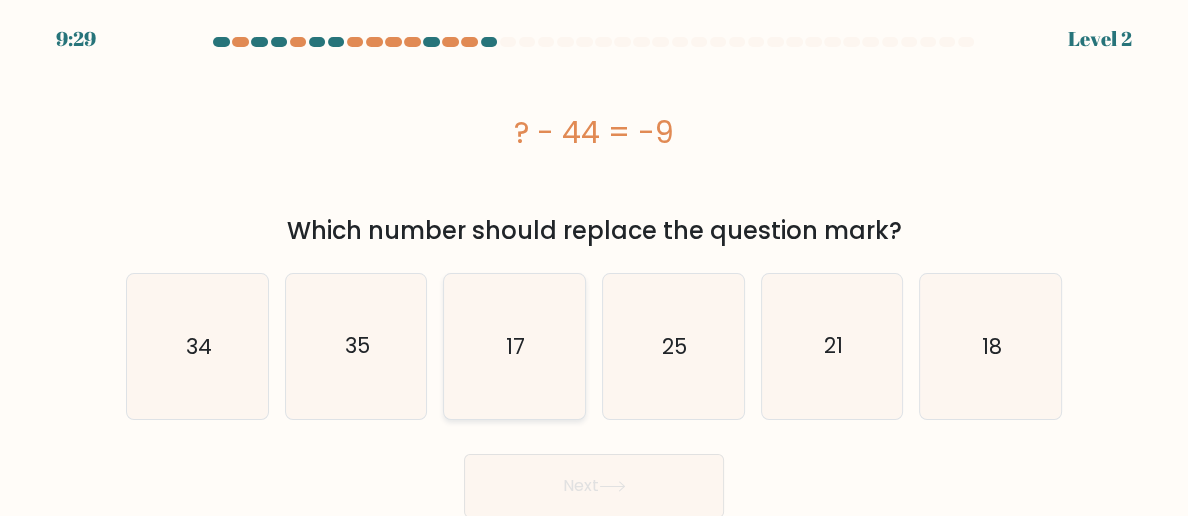 click on "17" 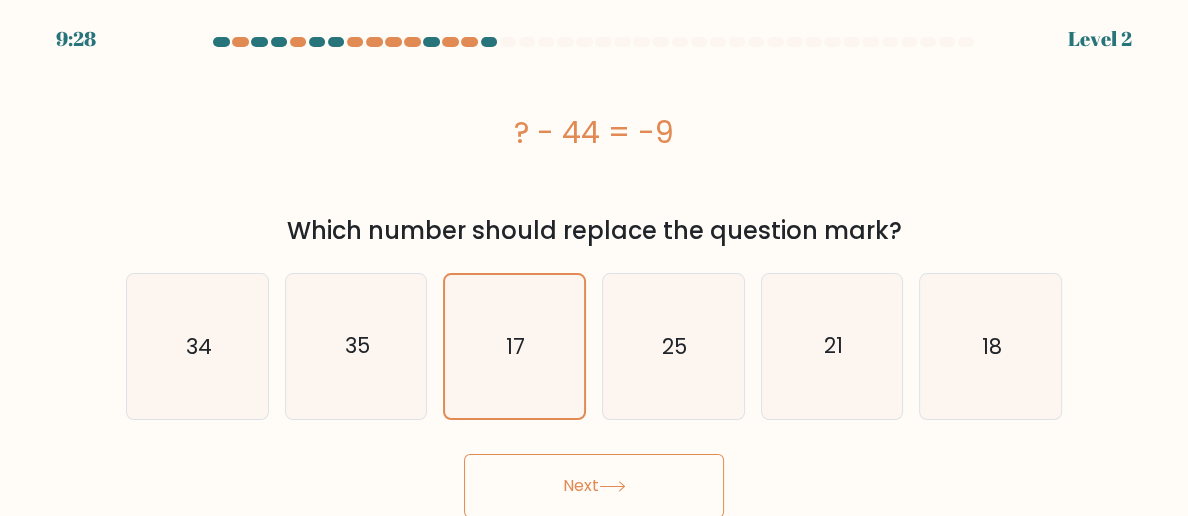 click on "Next" at bounding box center (594, 486) 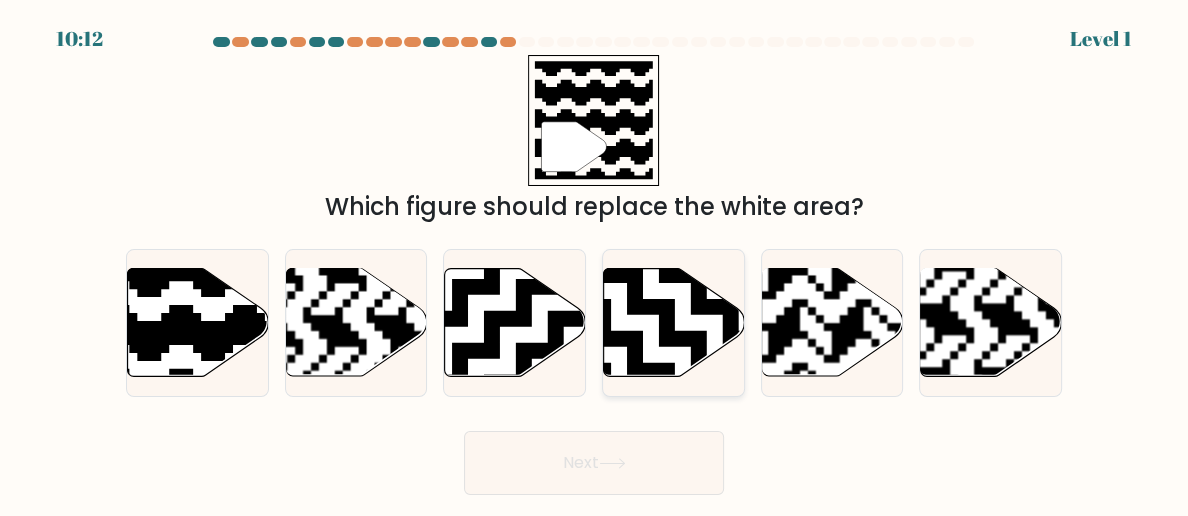 click 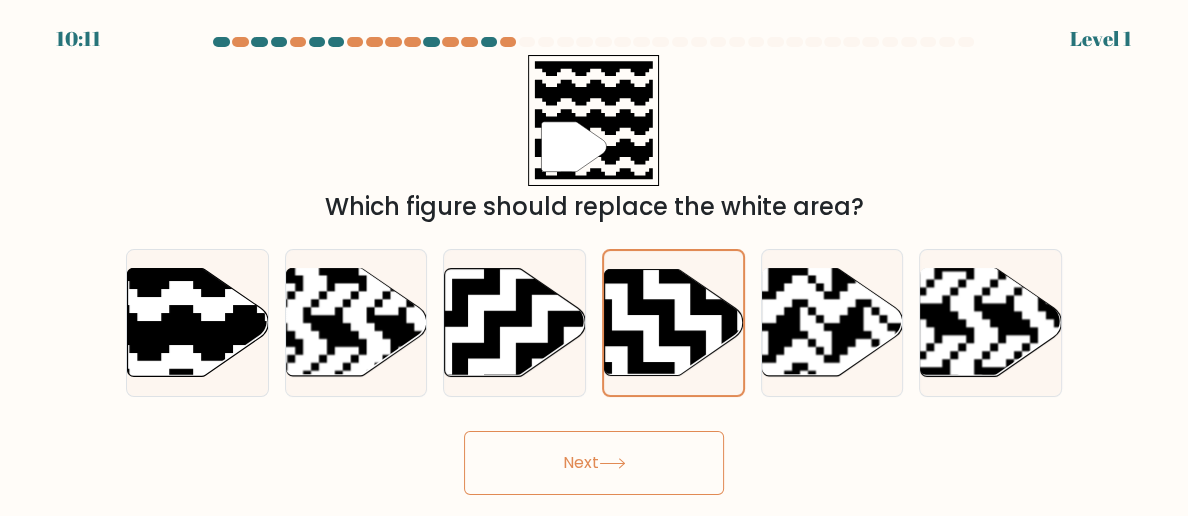 click on "Next" at bounding box center [594, 463] 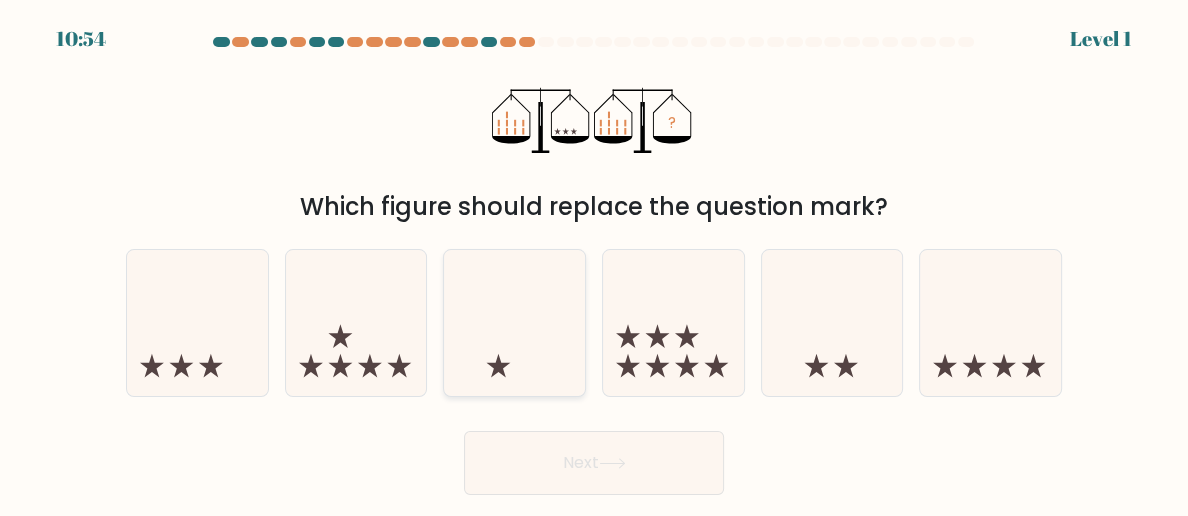 click 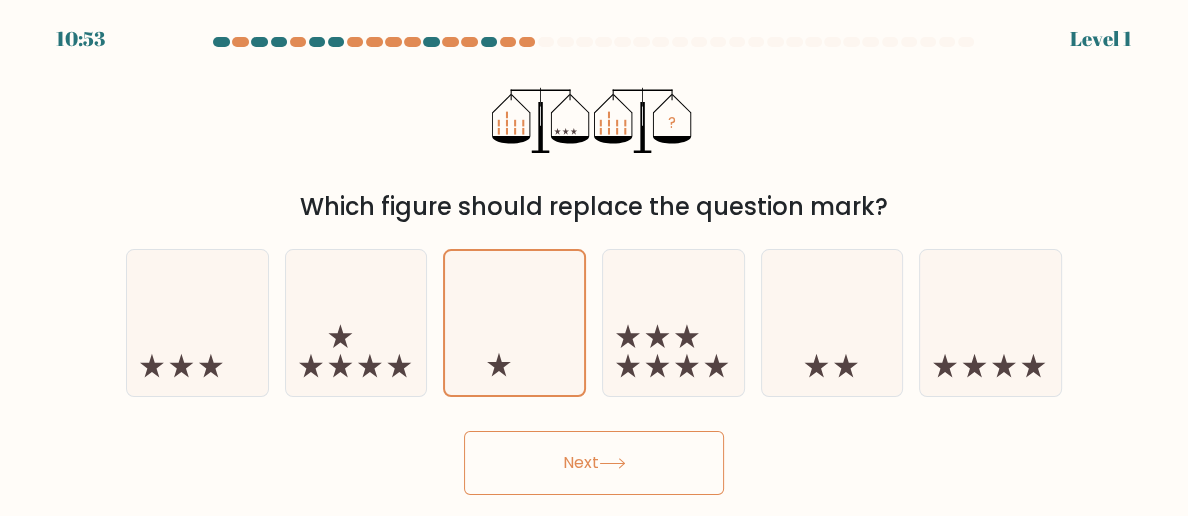 click on "Next" at bounding box center [594, 463] 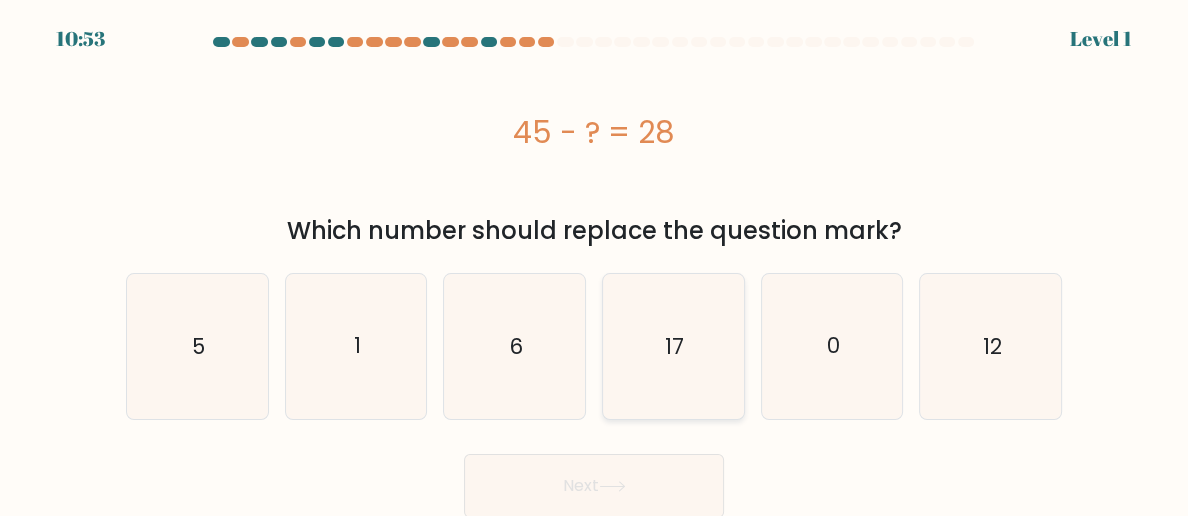 click on "17" 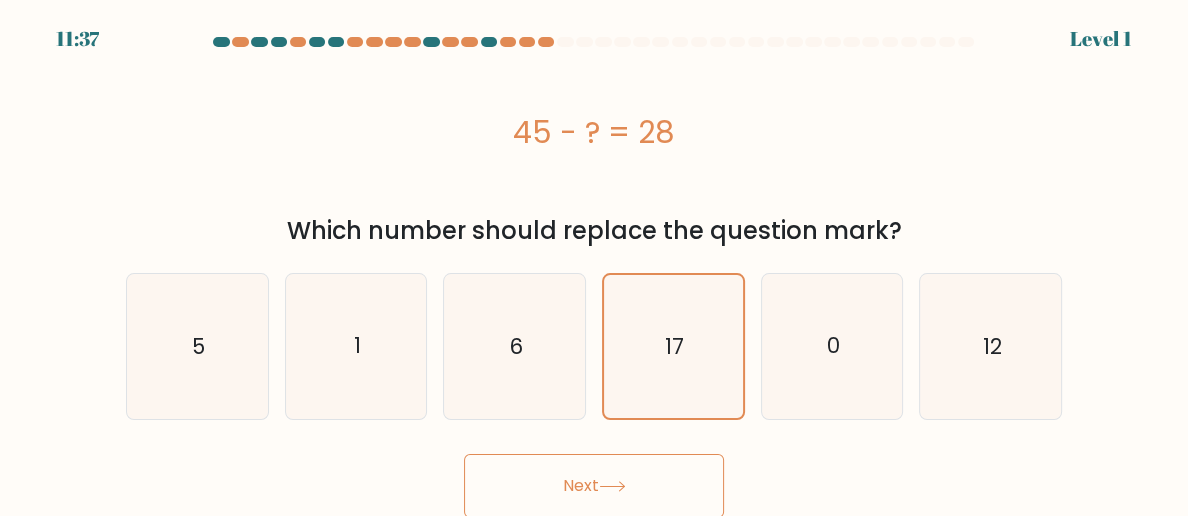 click 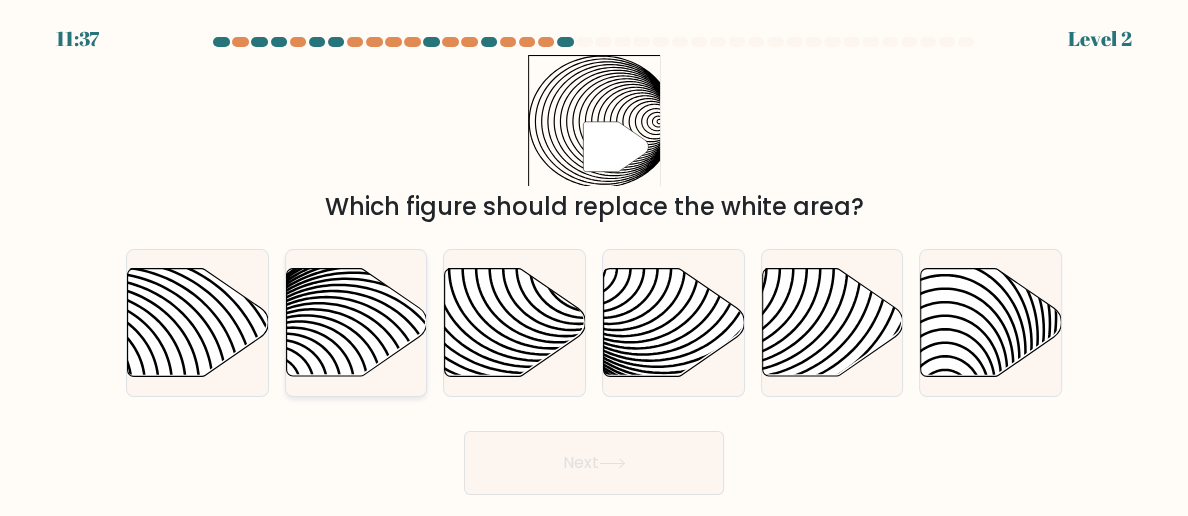 click 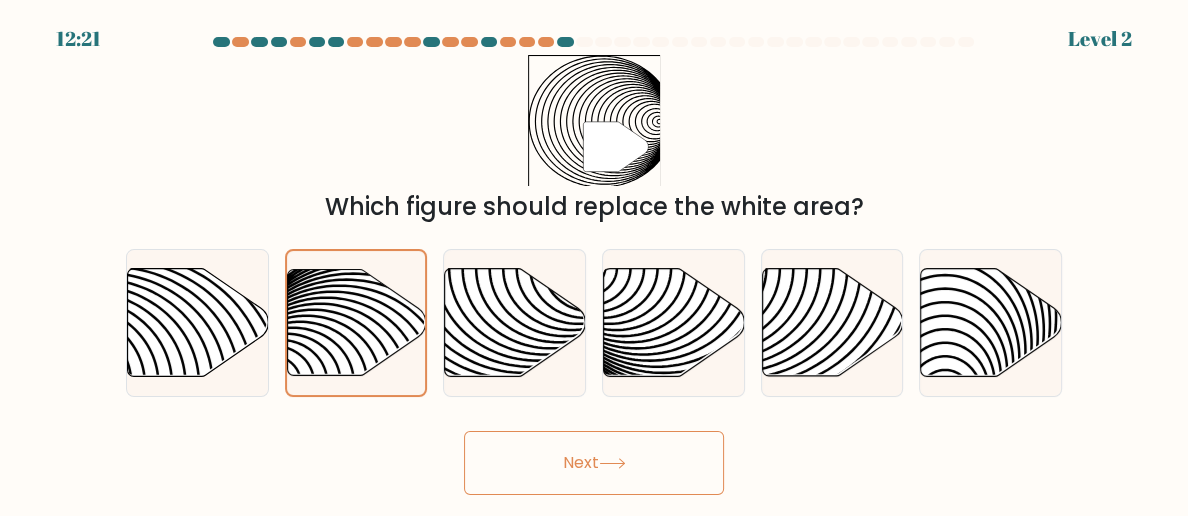 click 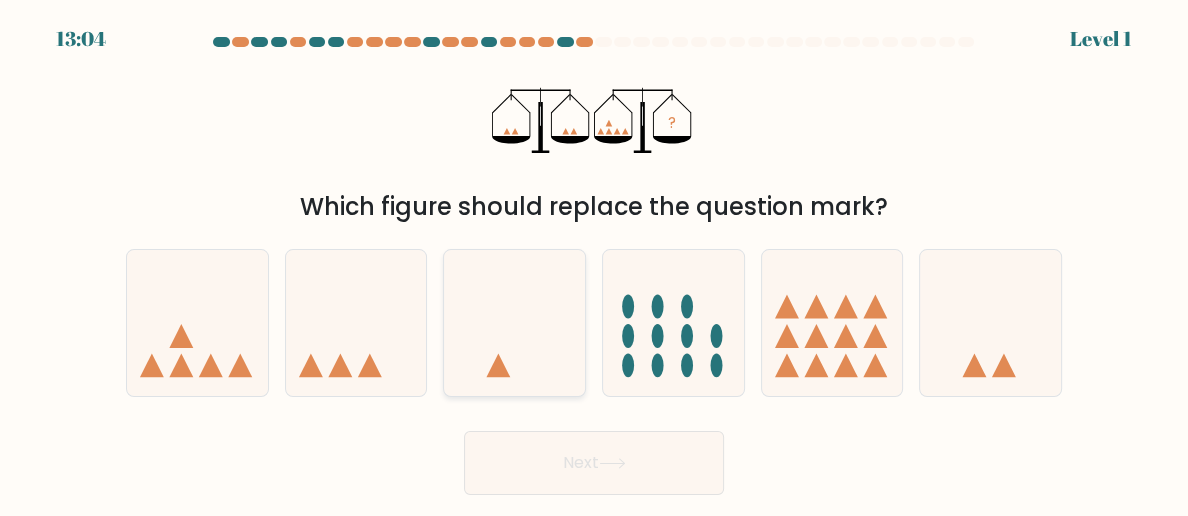 click 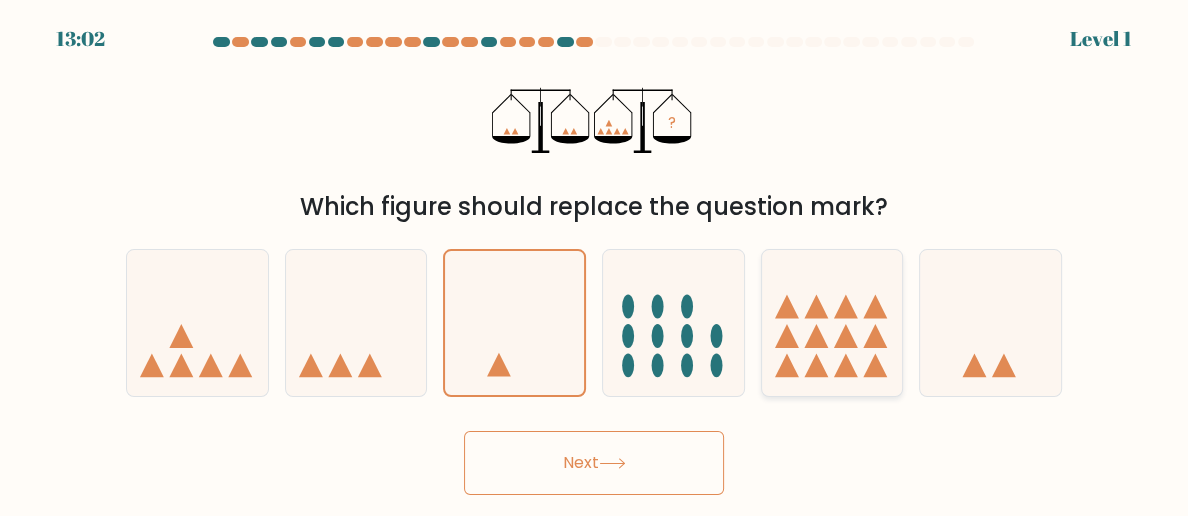 click 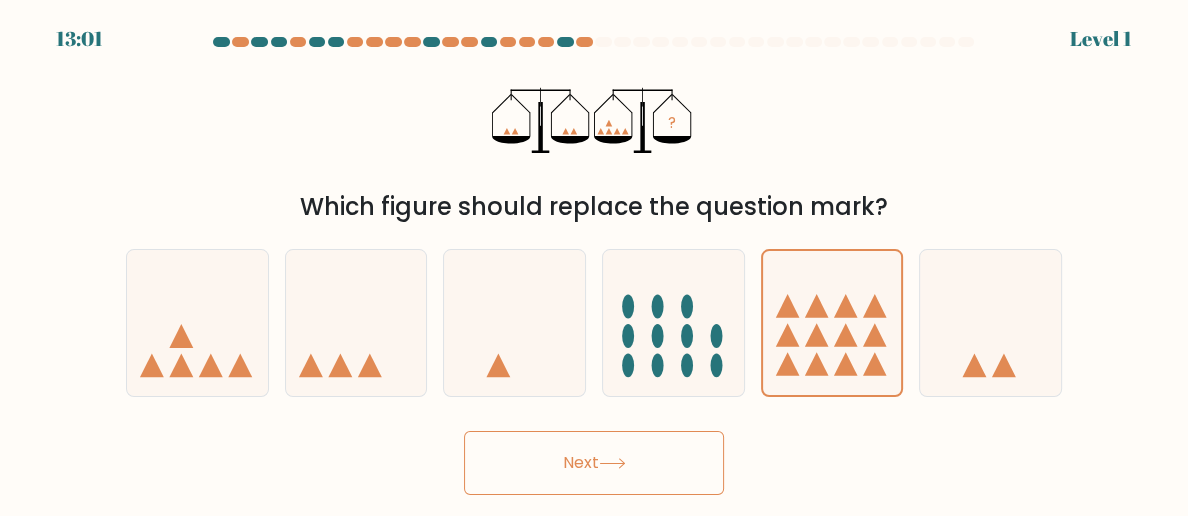 click on "Next" at bounding box center [594, 463] 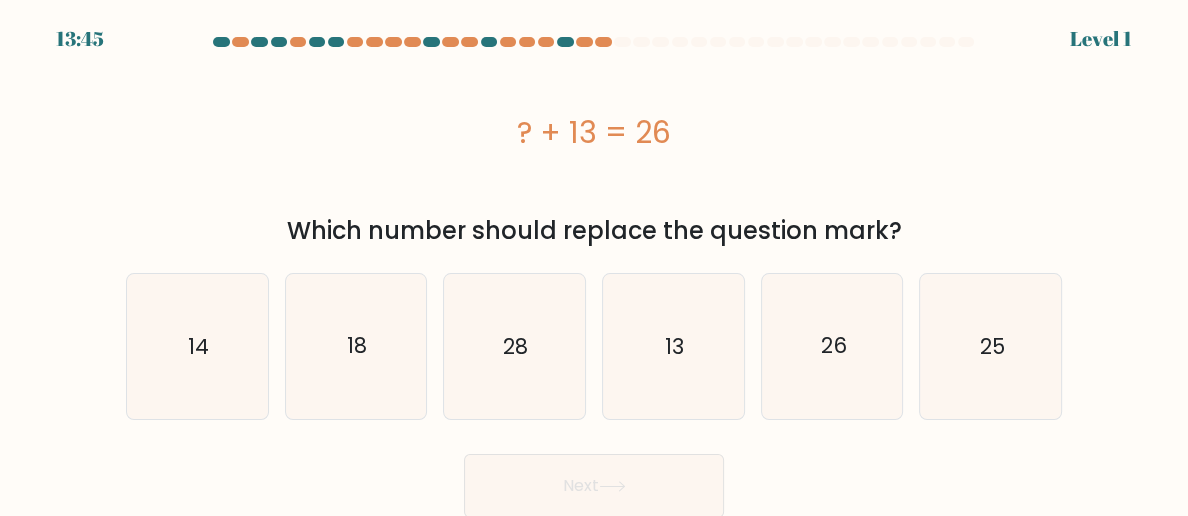 click on "d.
13" at bounding box center [673, 346] 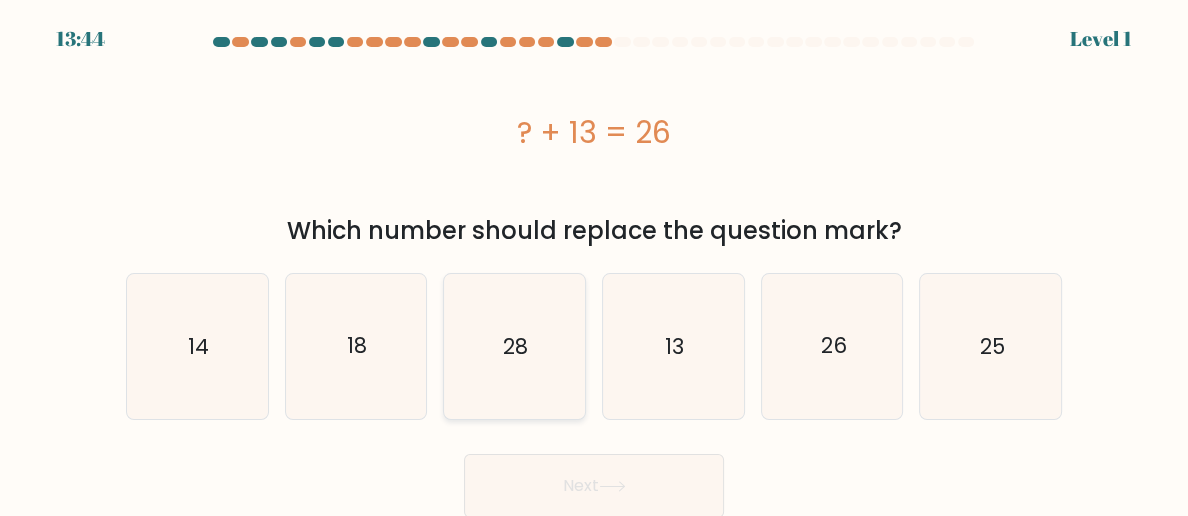 click on "28" 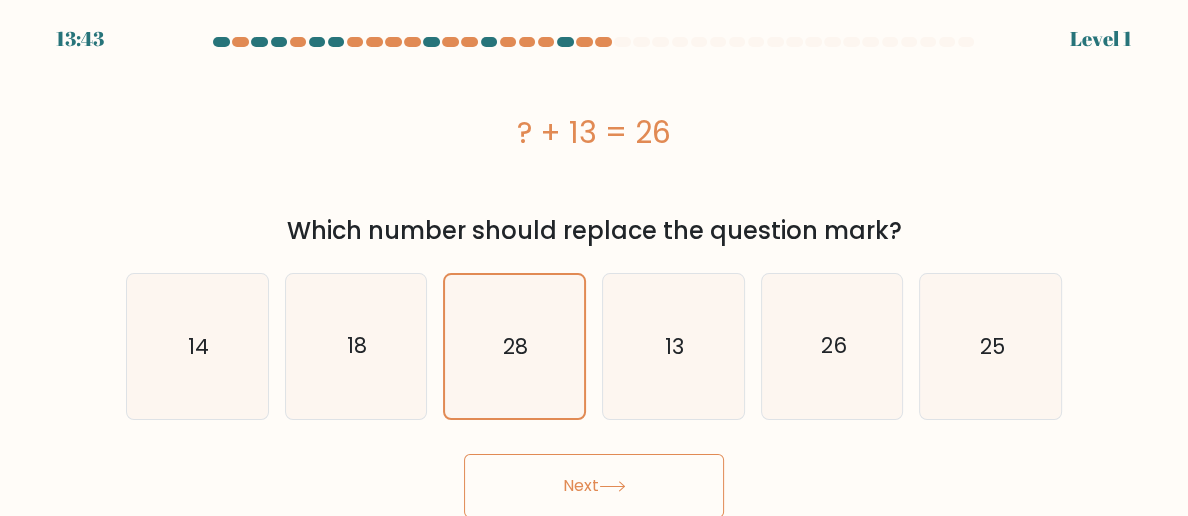 click on "Next" at bounding box center [594, 486] 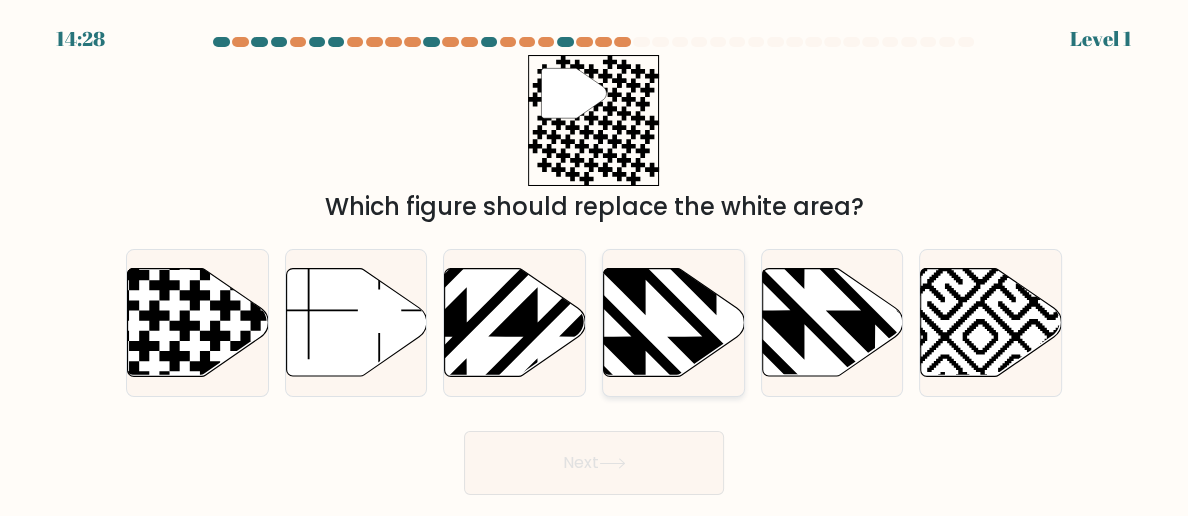 click 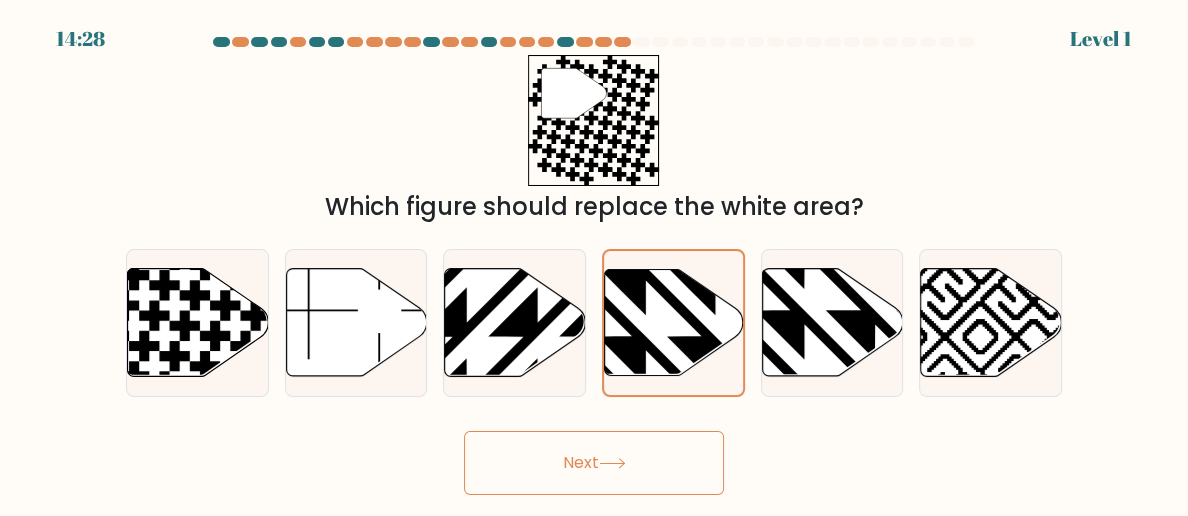 click on "Next" at bounding box center (594, 463) 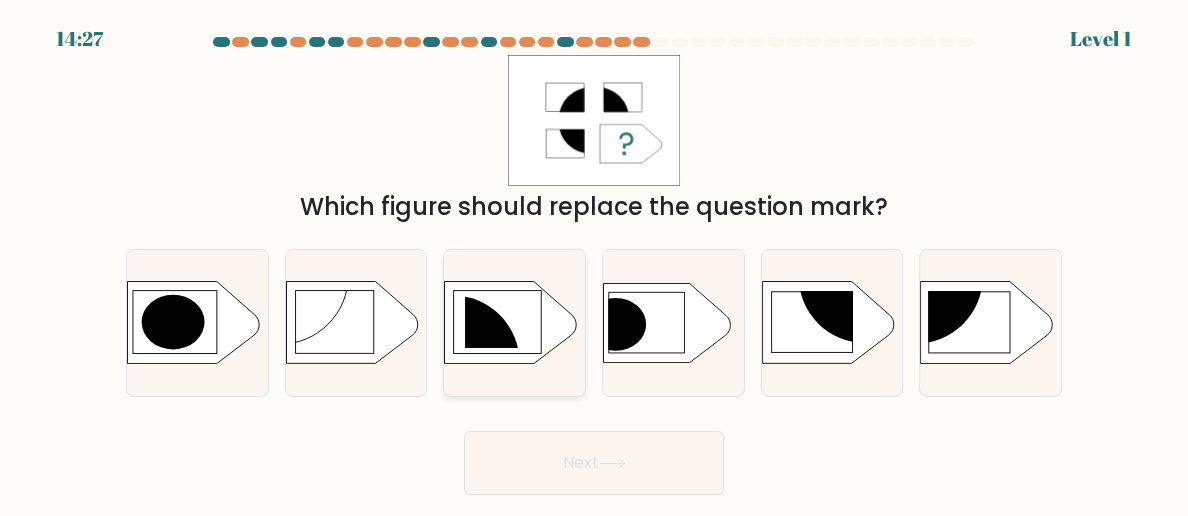 click 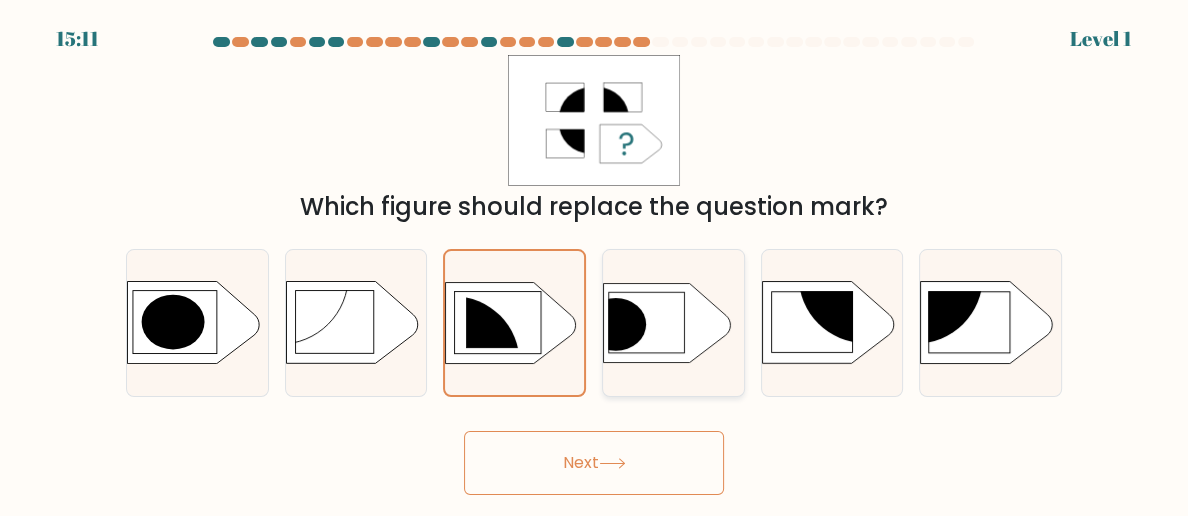click 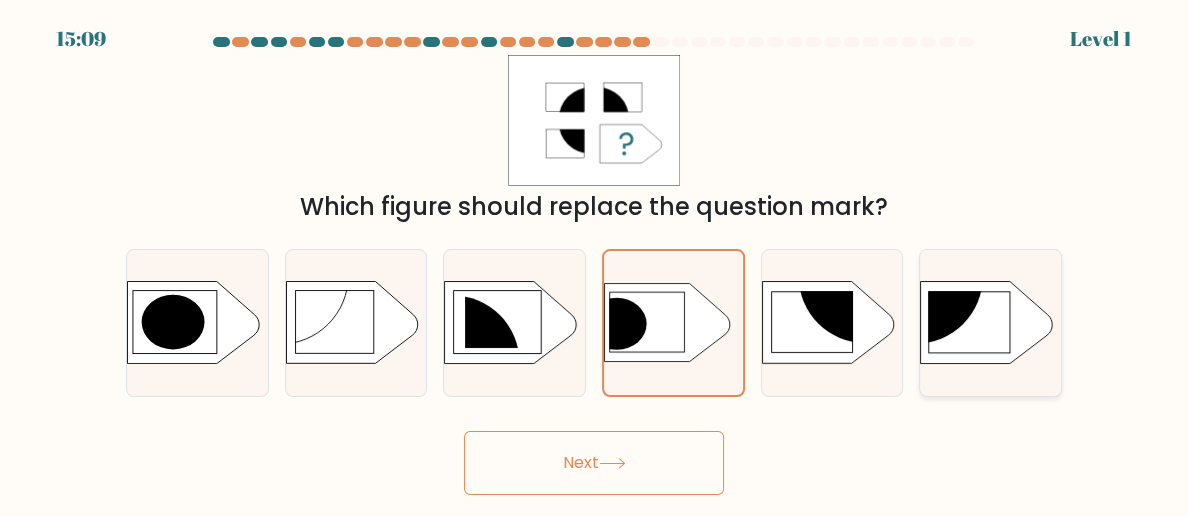 click 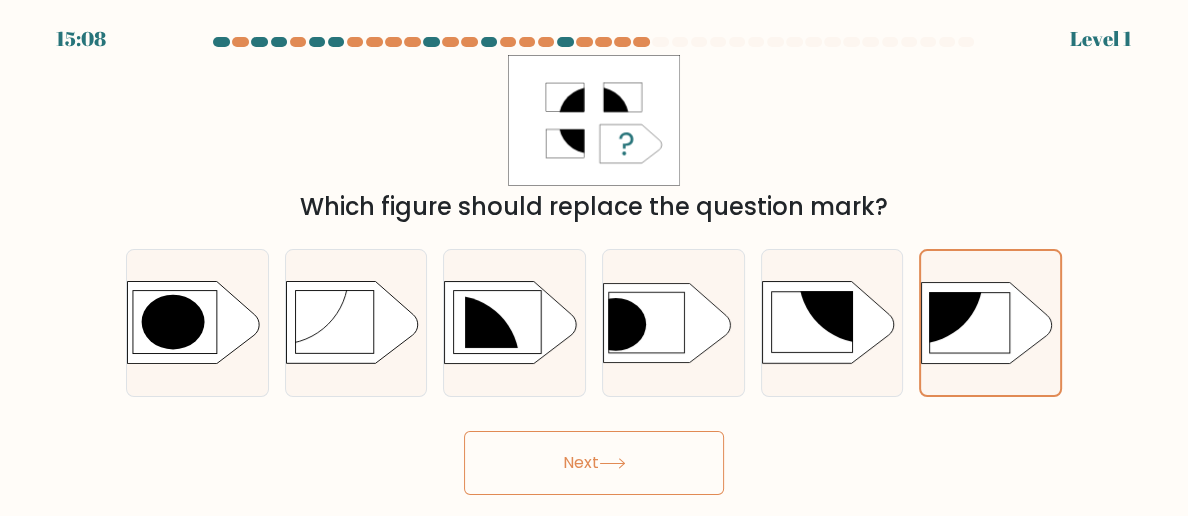 click on "Next" at bounding box center (594, 463) 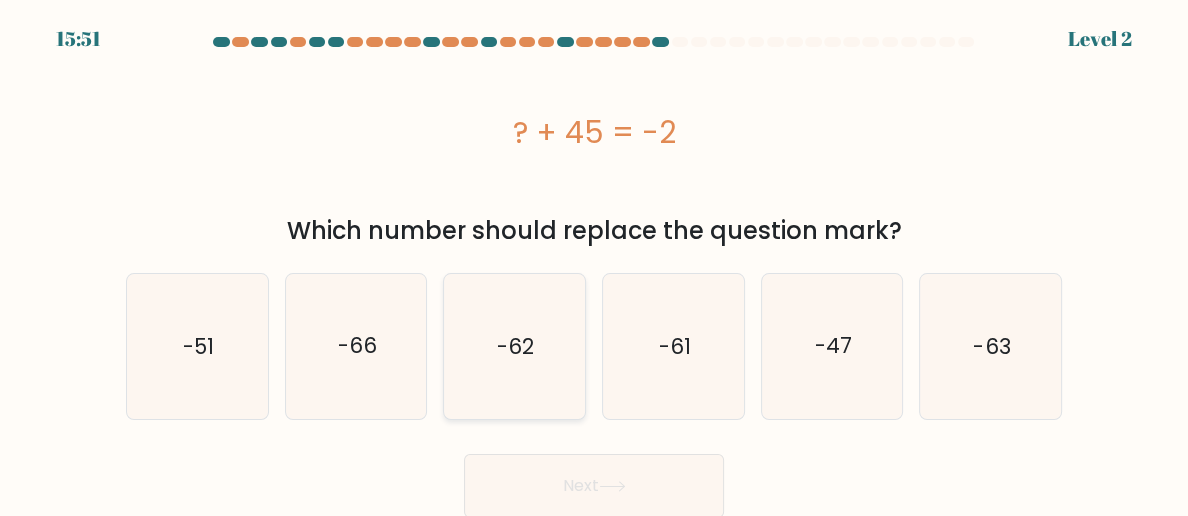 click on "-62" 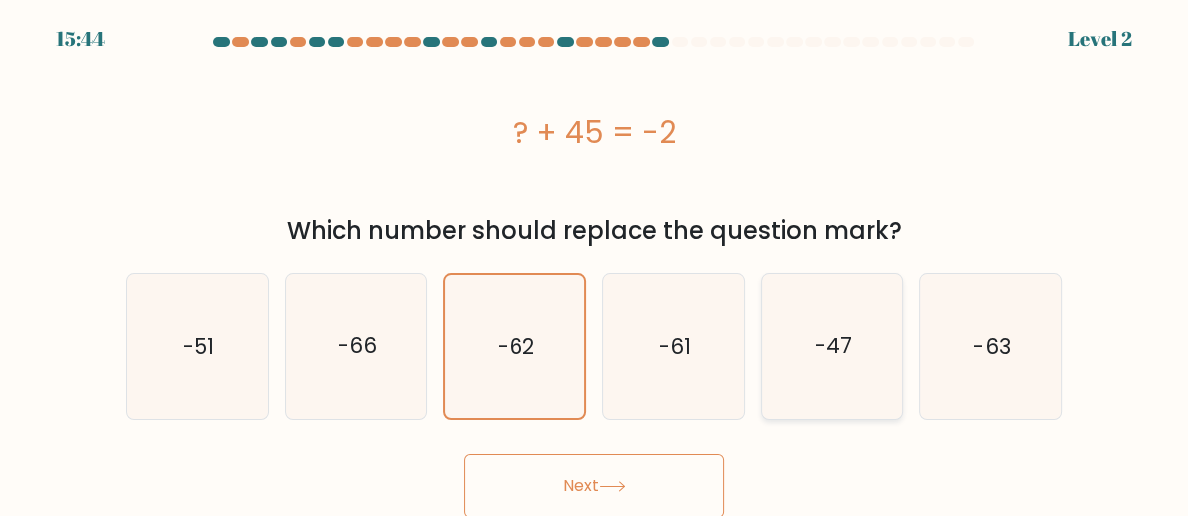 click on "-47" 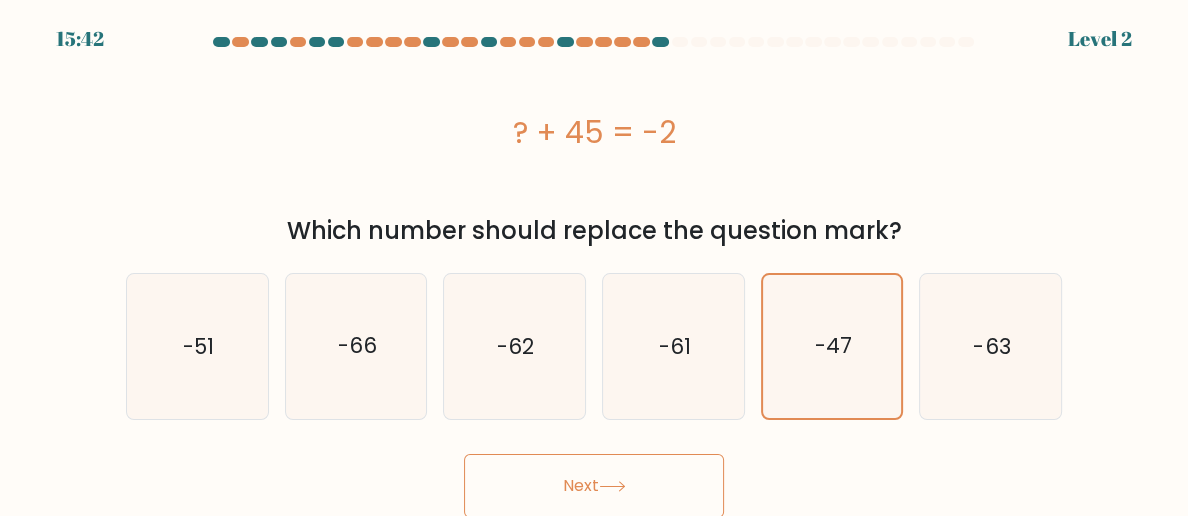 click on "Next" at bounding box center (594, 486) 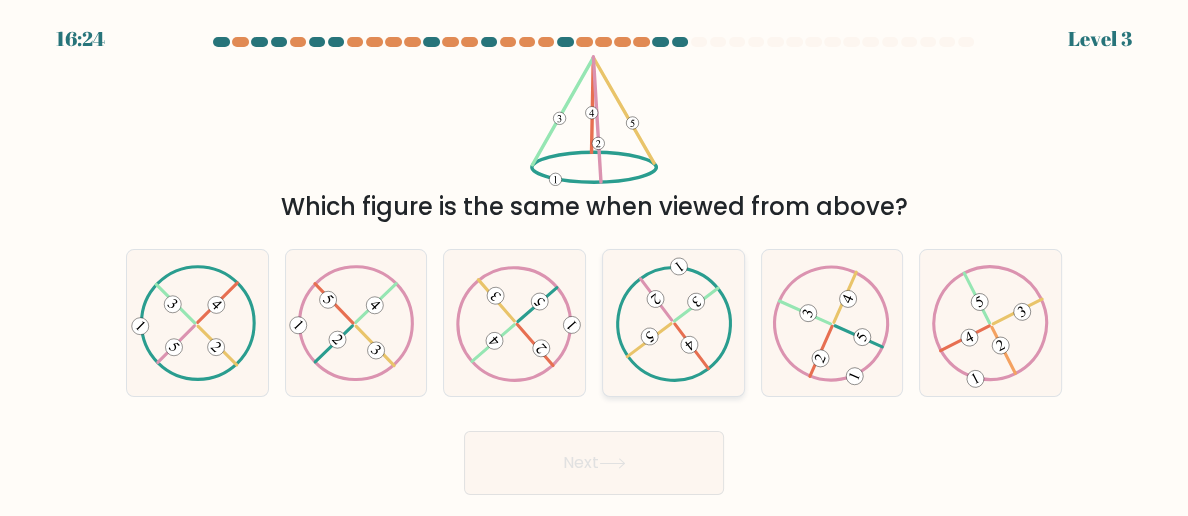 click 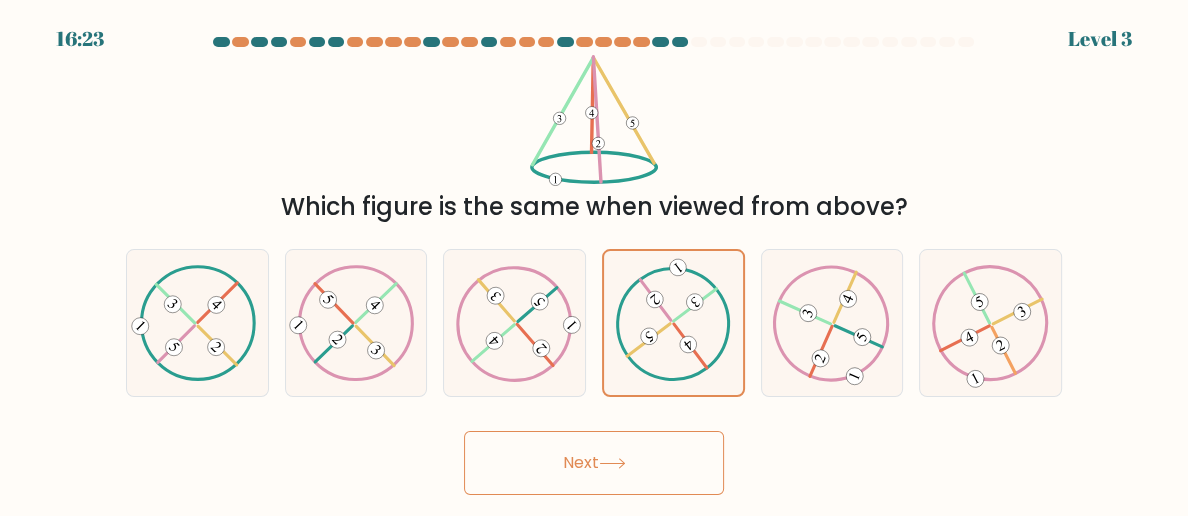 click on "Next" at bounding box center (594, 463) 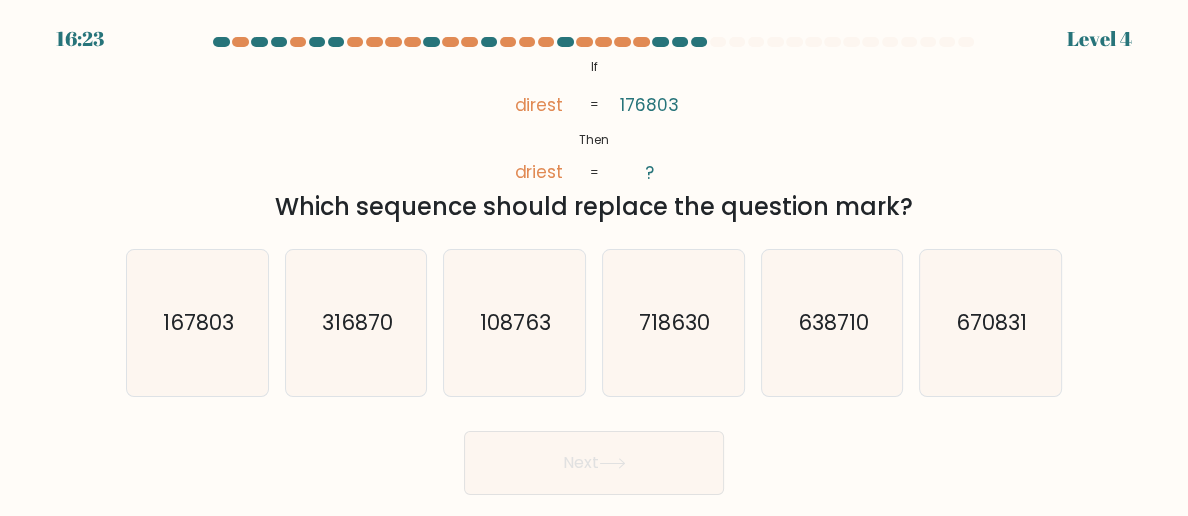 click on "108763" 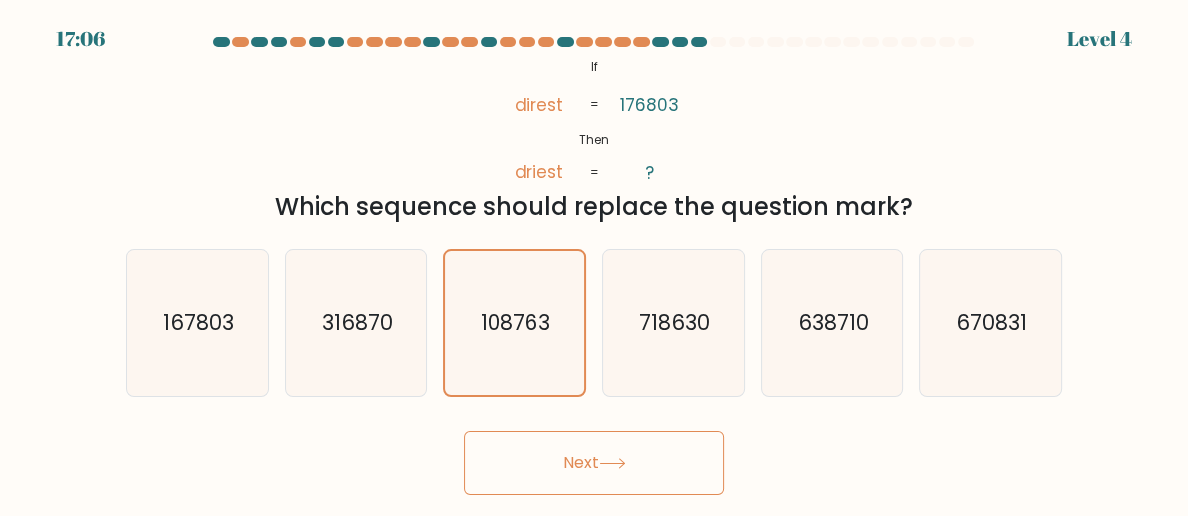 click on "Next" at bounding box center (594, 463) 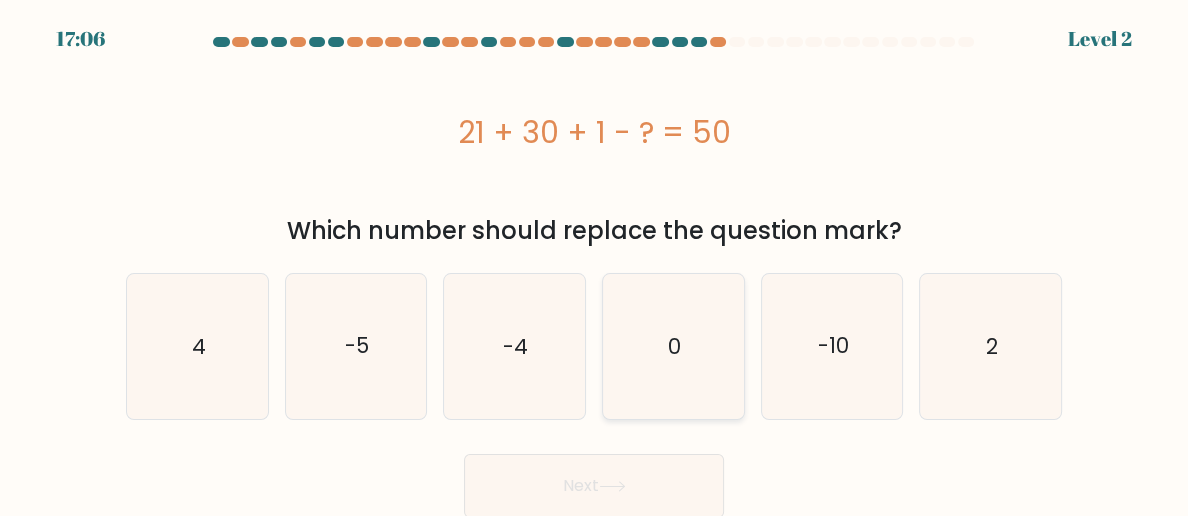click on "0" 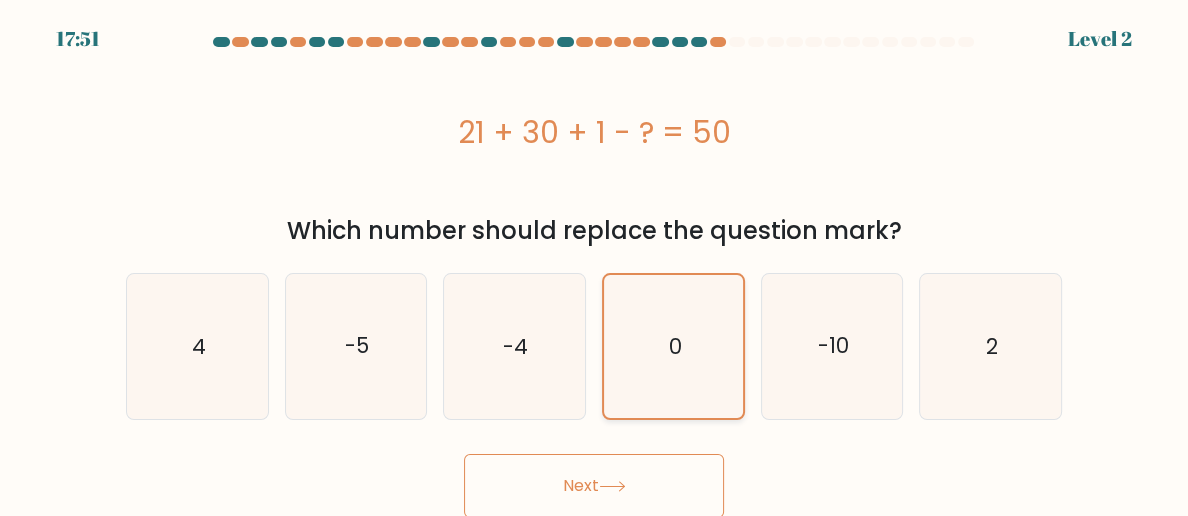 click on "Next" at bounding box center [594, 486] 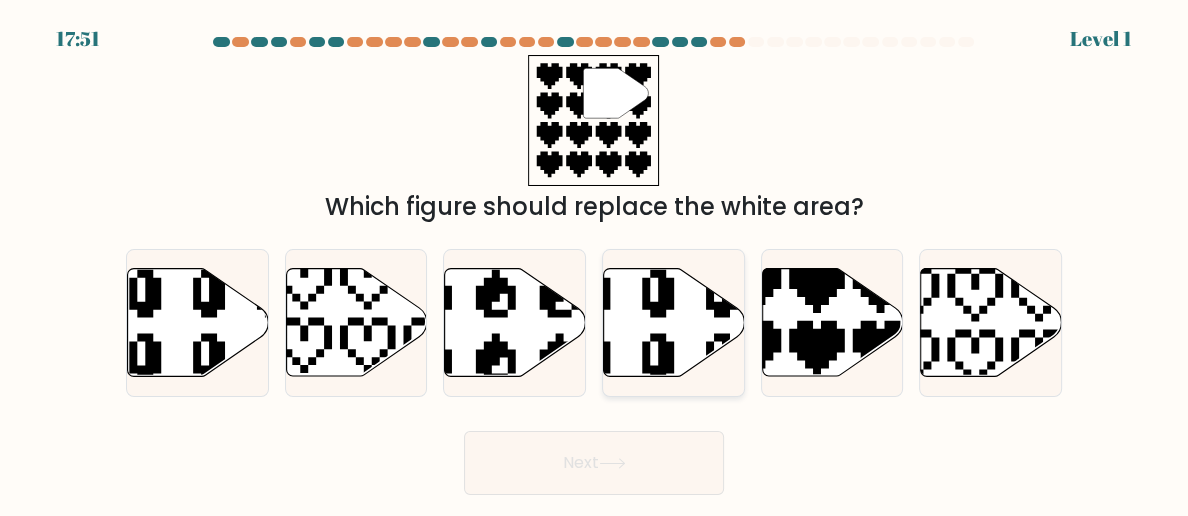click on "Next" at bounding box center [594, 463] 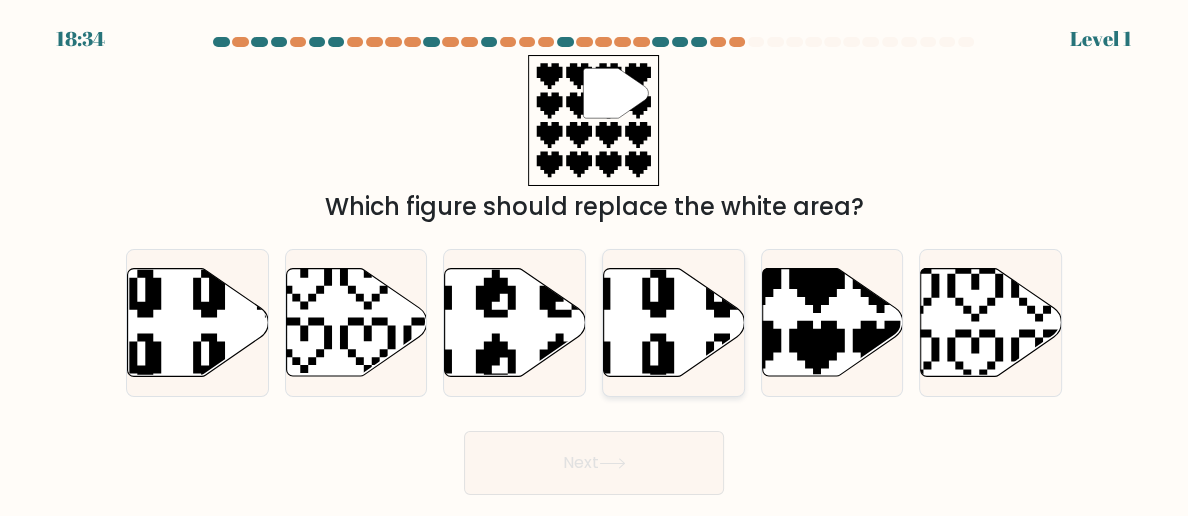 click 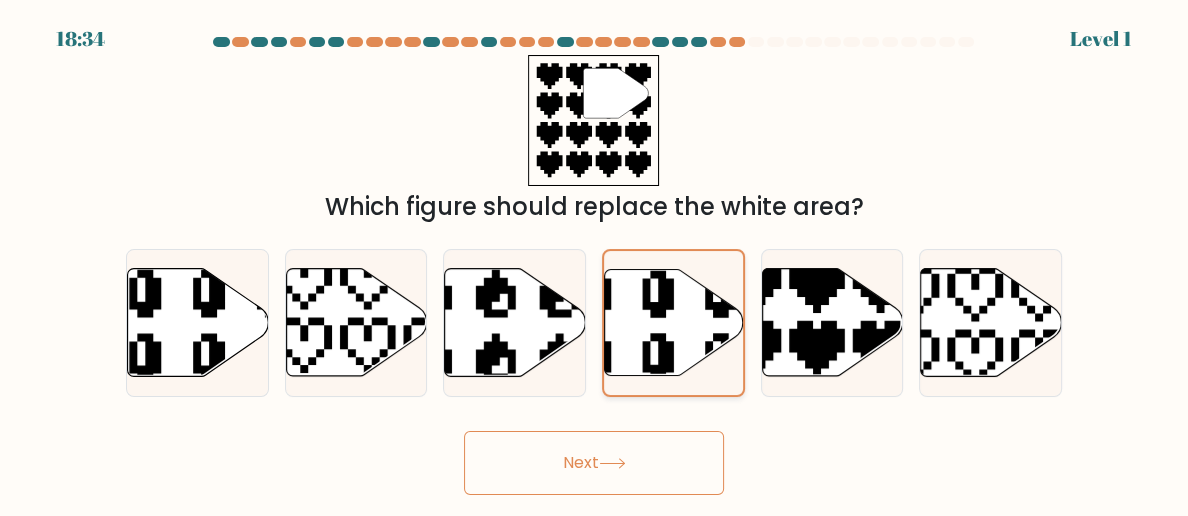 click on "Next" at bounding box center [594, 463] 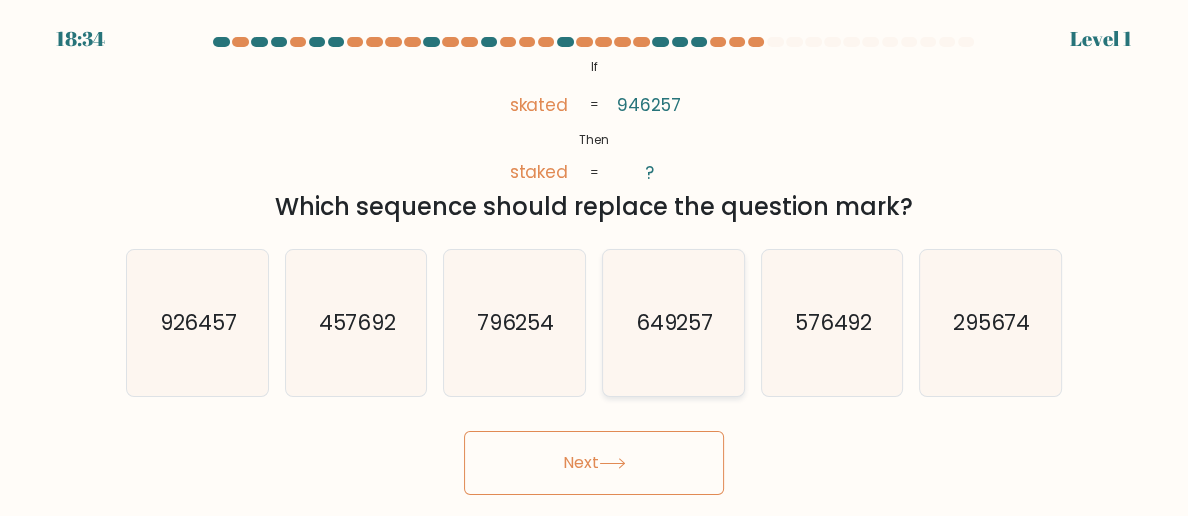 click on "Next" at bounding box center (594, 463) 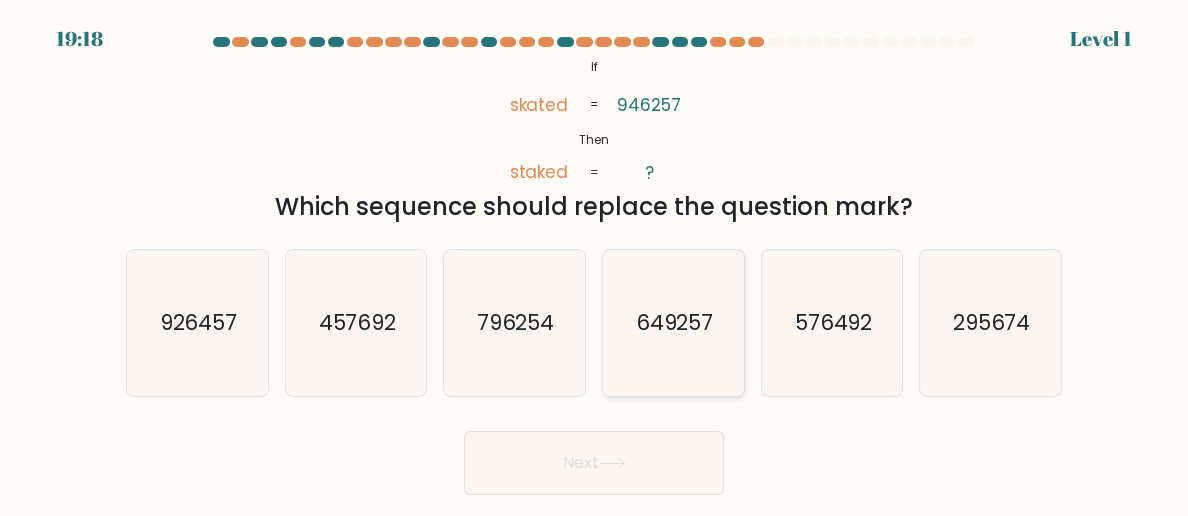 click on "Next" at bounding box center (594, 463) 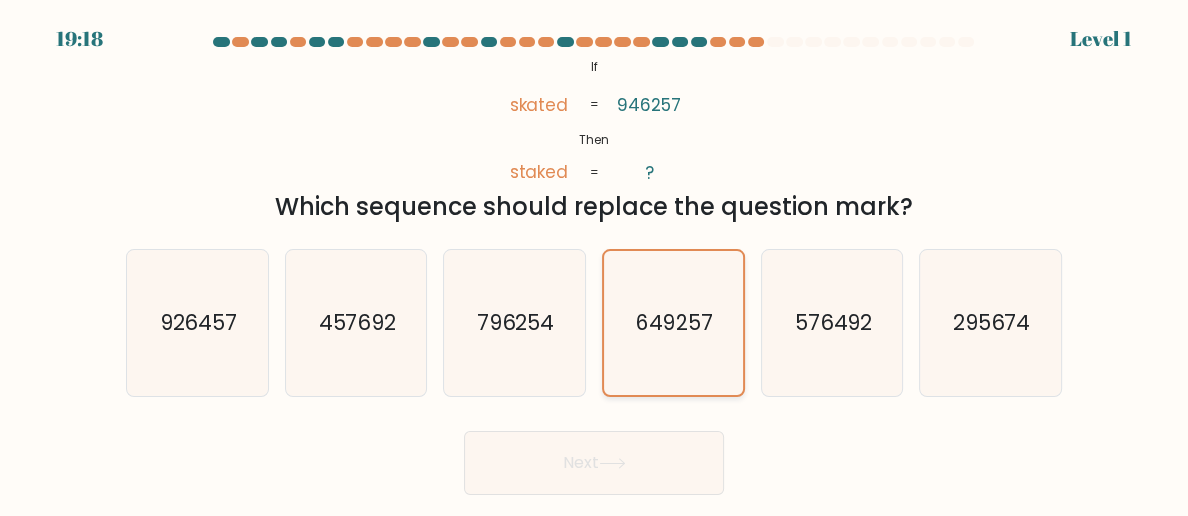 click on "Next" at bounding box center (594, 463) 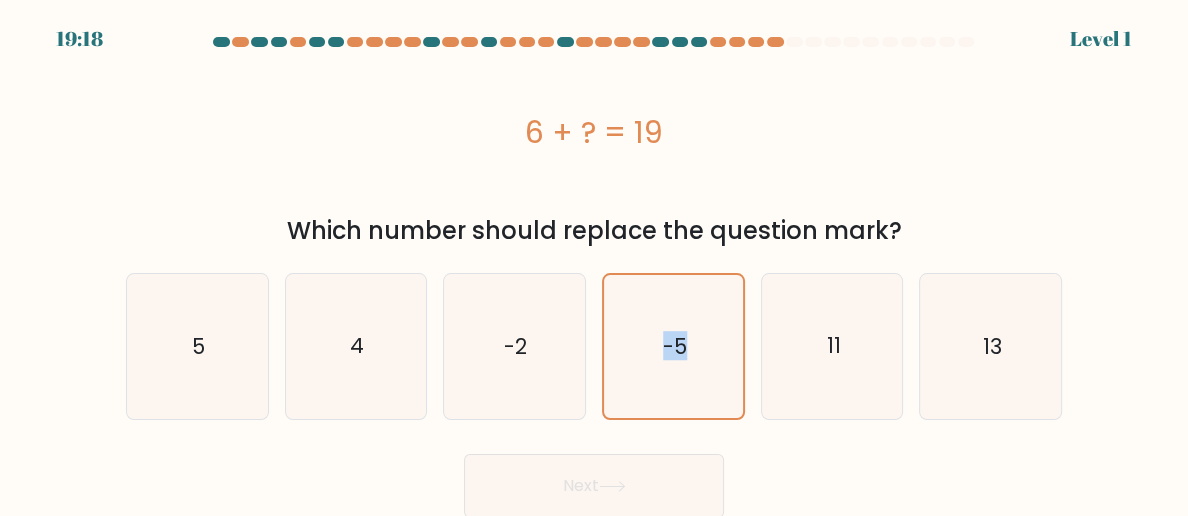 click on "-5" 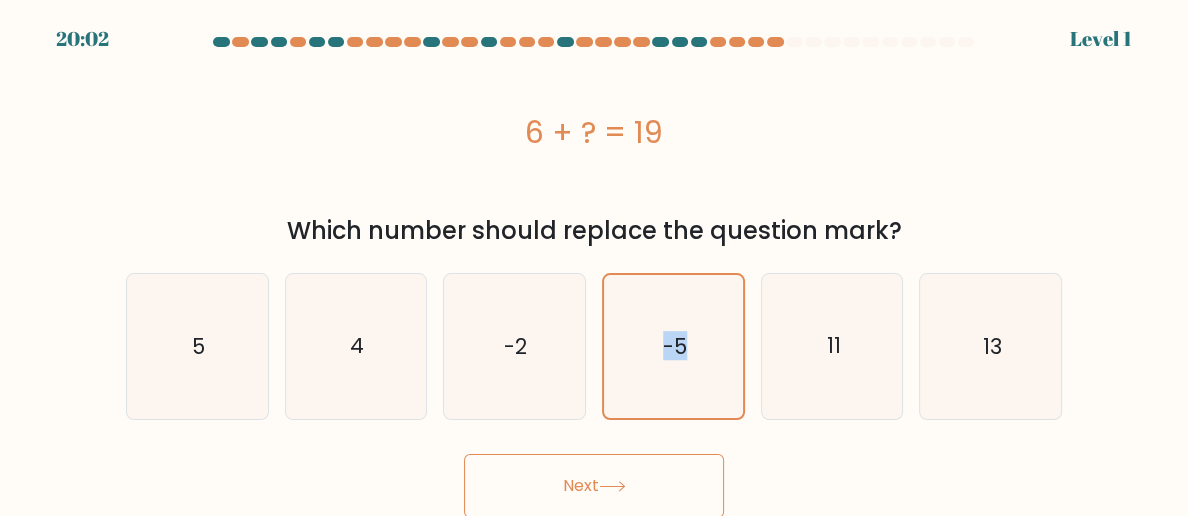 click on "-5" 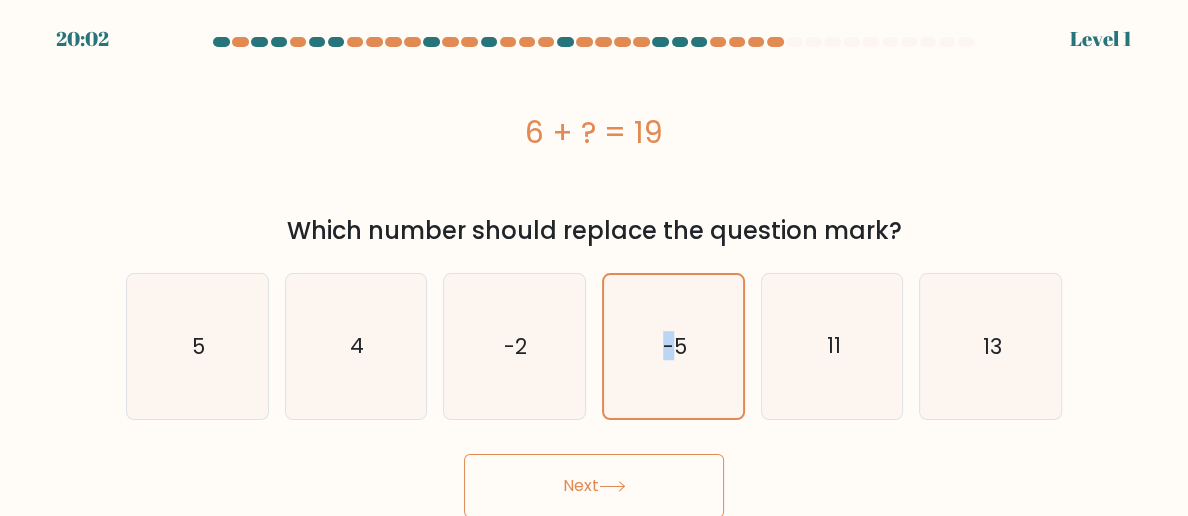 click on "-5" 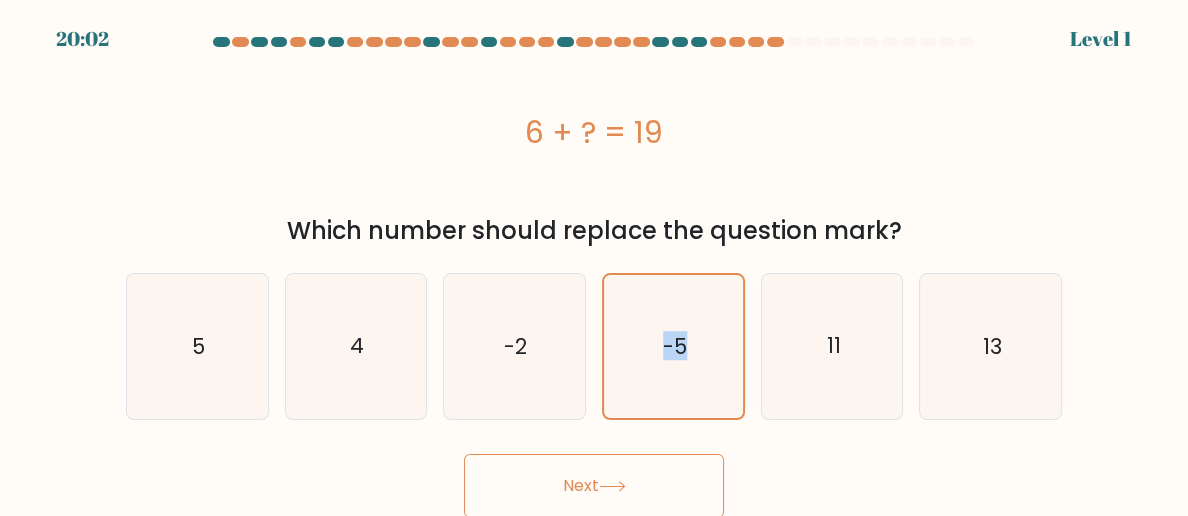click on "-5" 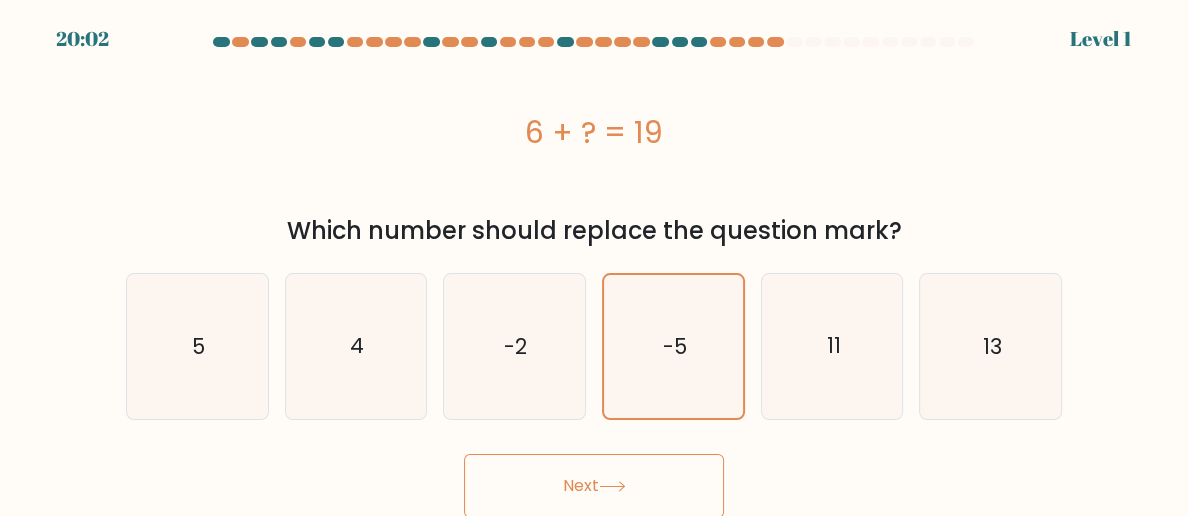 click on "Next" at bounding box center (594, 486) 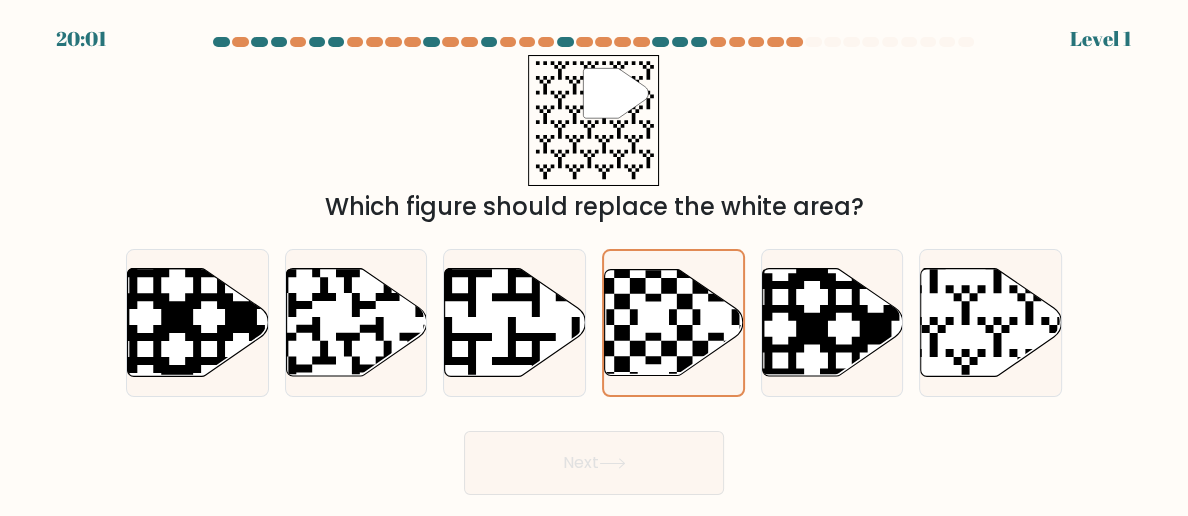 click 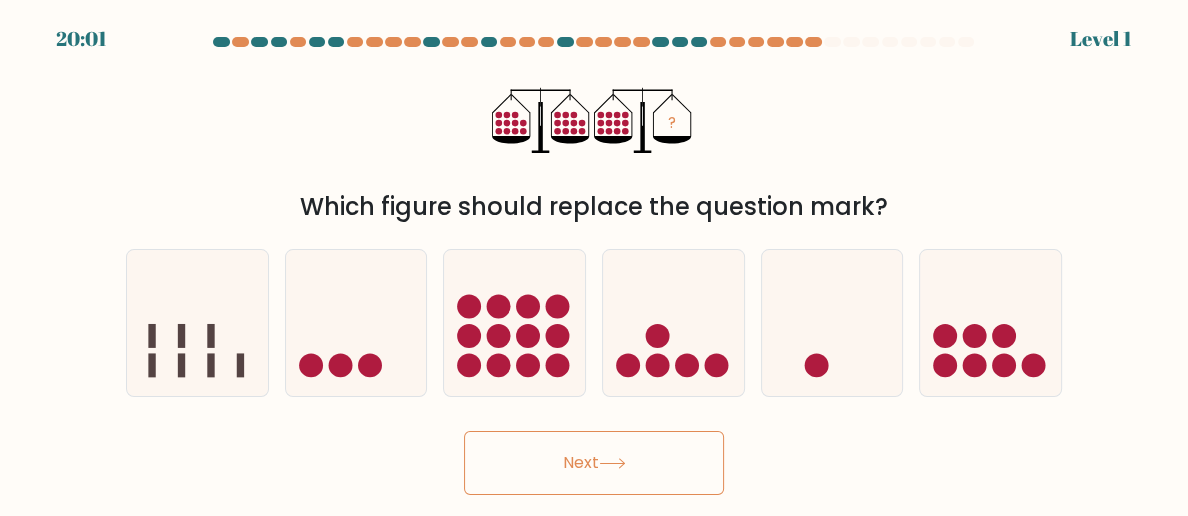 click 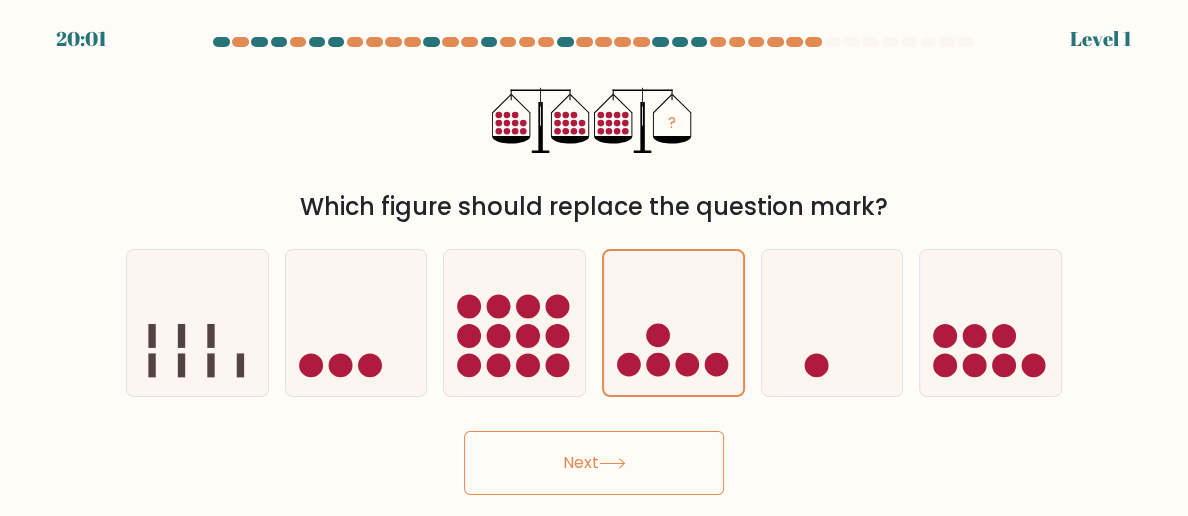click 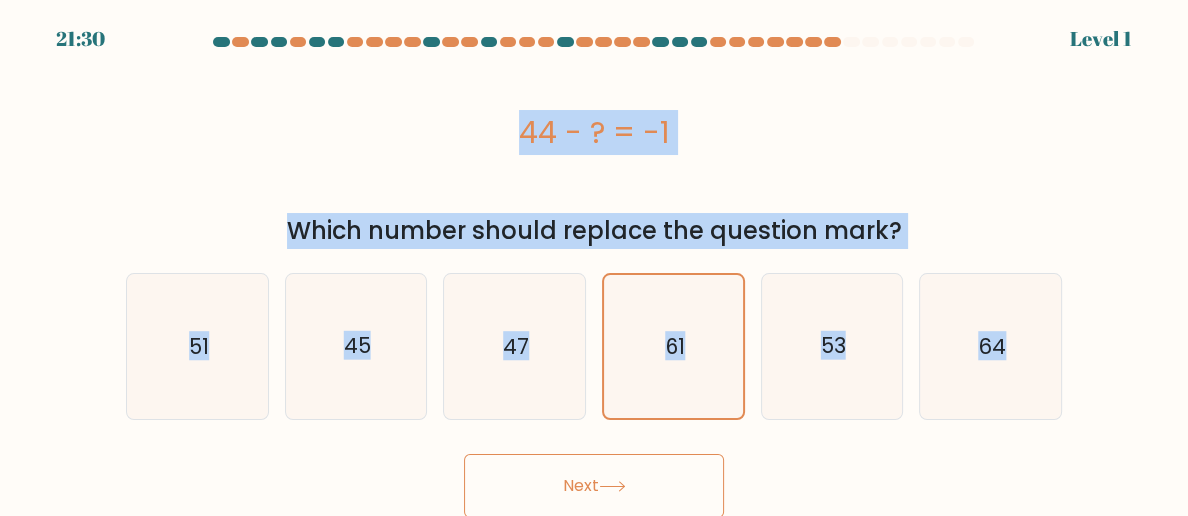 click on "61" 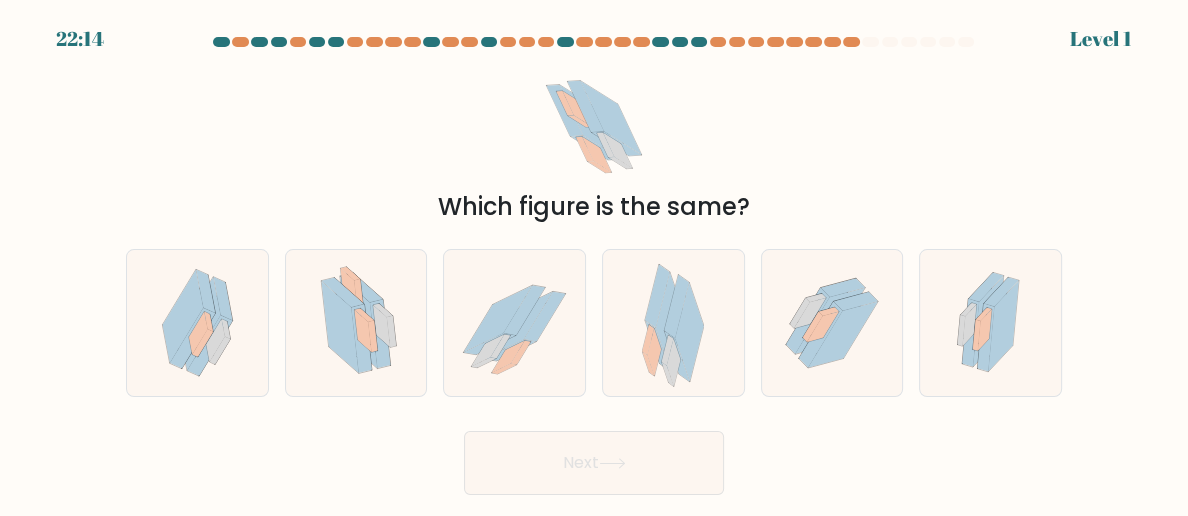 click at bounding box center [673, 322] 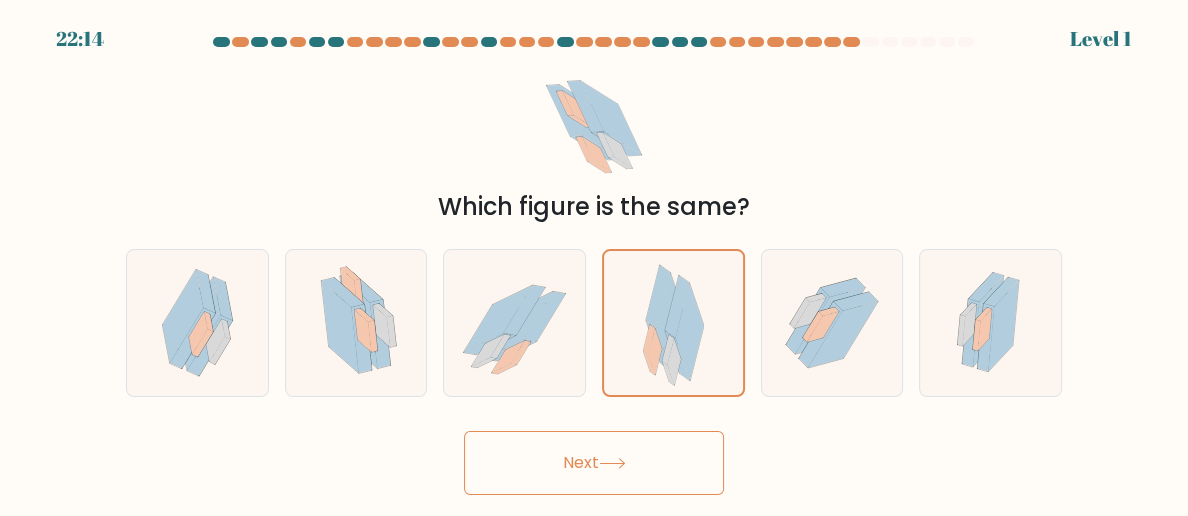 click at bounding box center (673, 322) 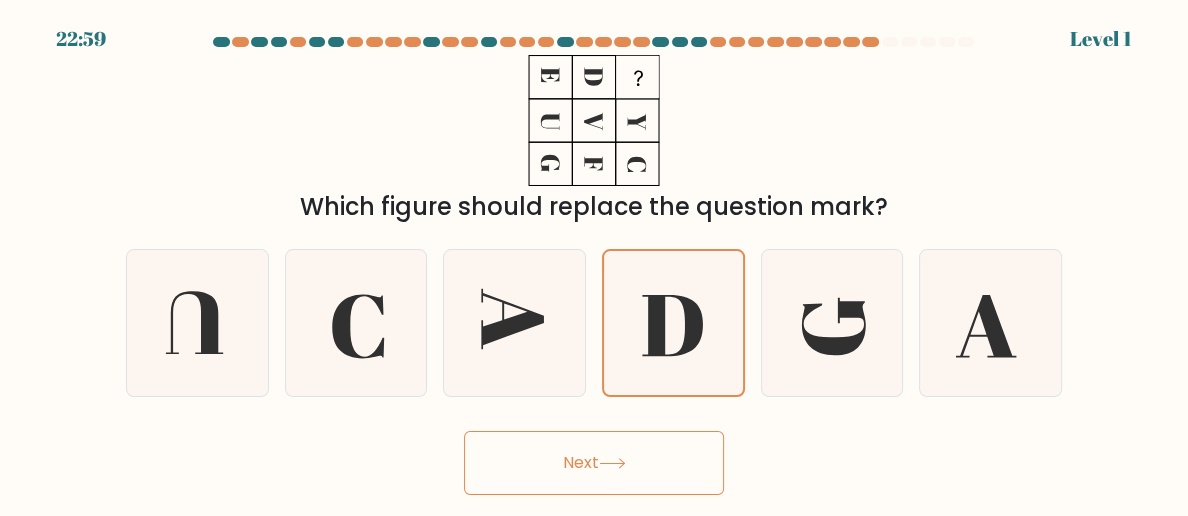 click 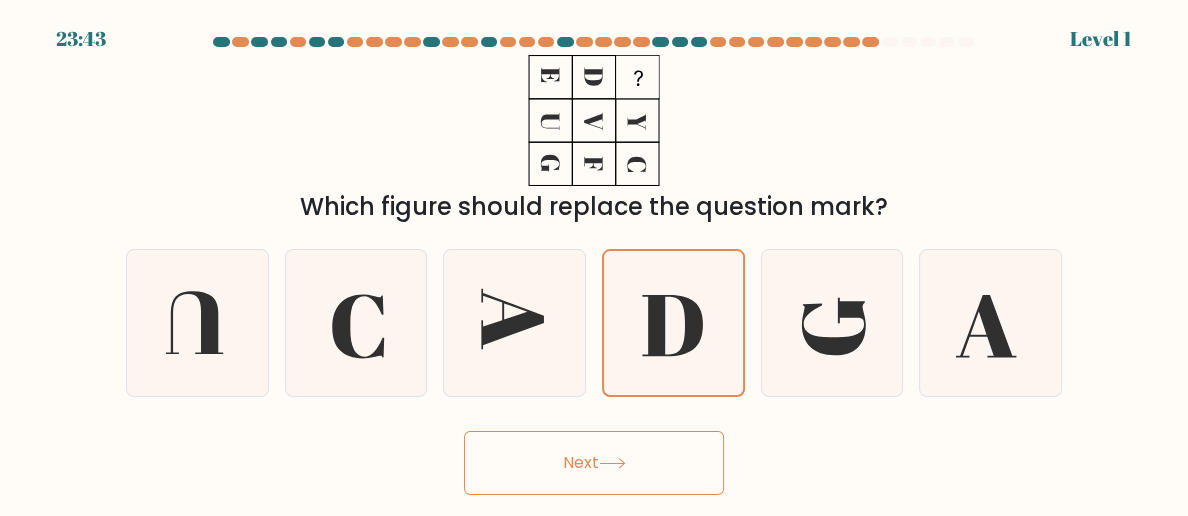 click on "Next" at bounding box center (594, 463) 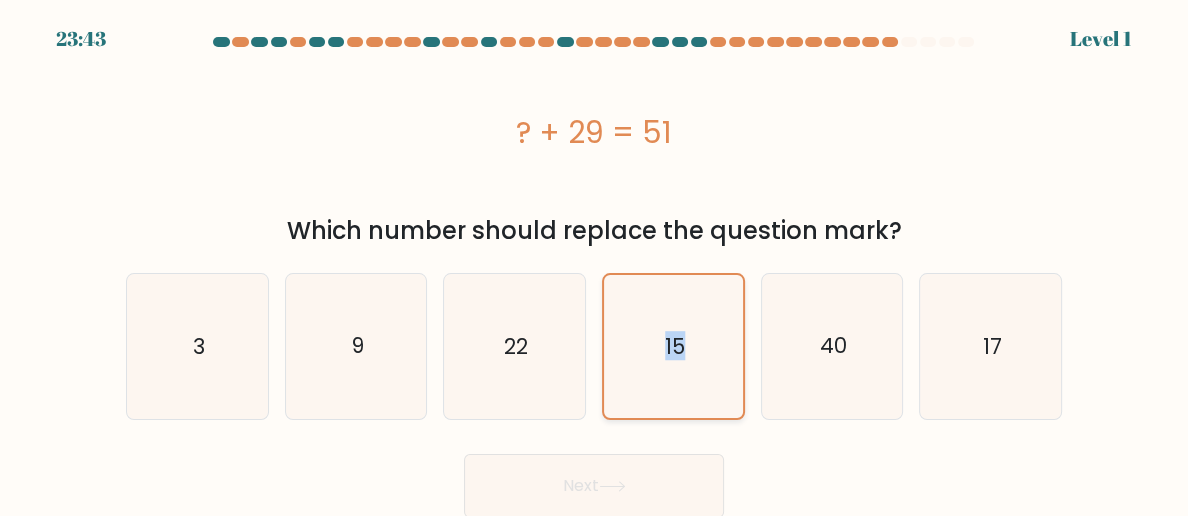 click on "15" 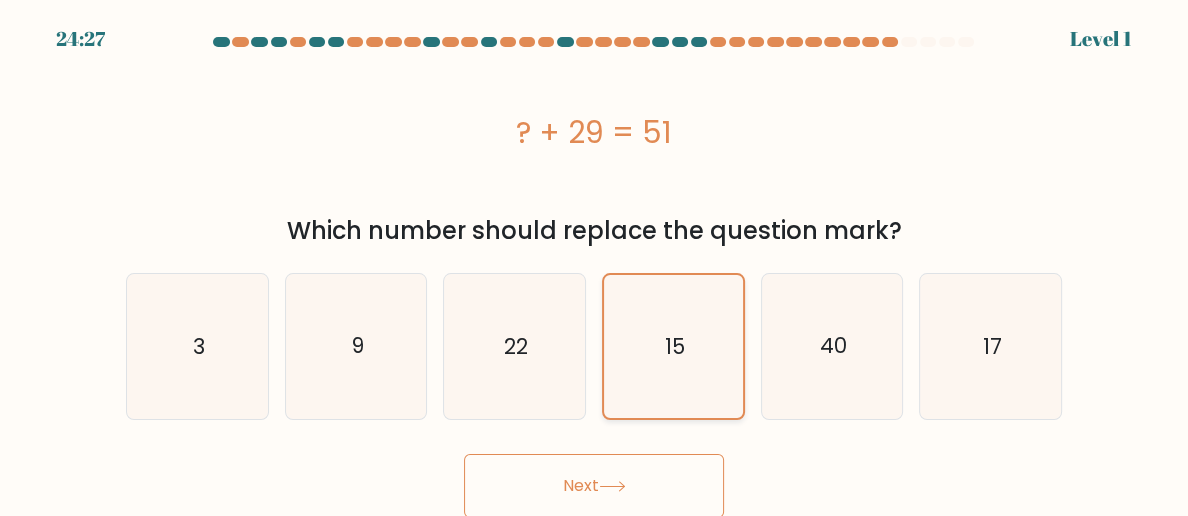 click on "Next" at bounding box center [594, 486] 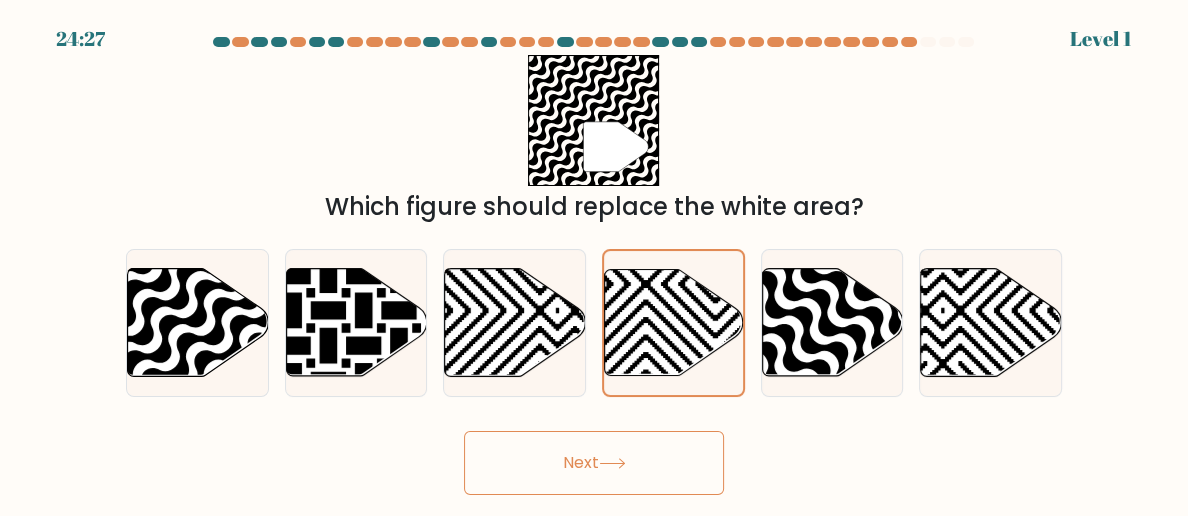 click on "Next" at bounding box center [594, 463] 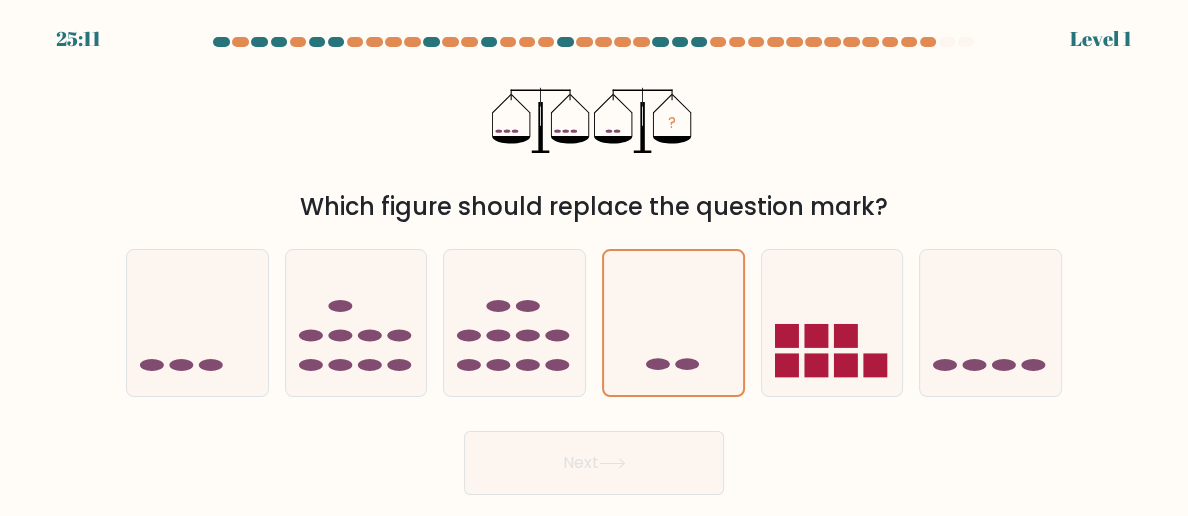 click at bounding box center [673, 322] 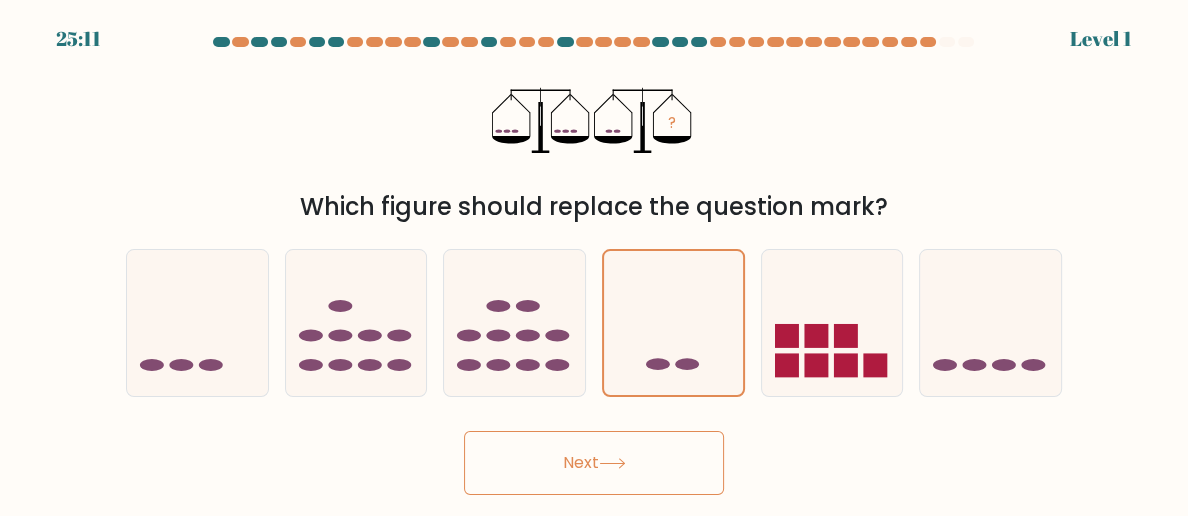 click at bounding box center (673, 322) 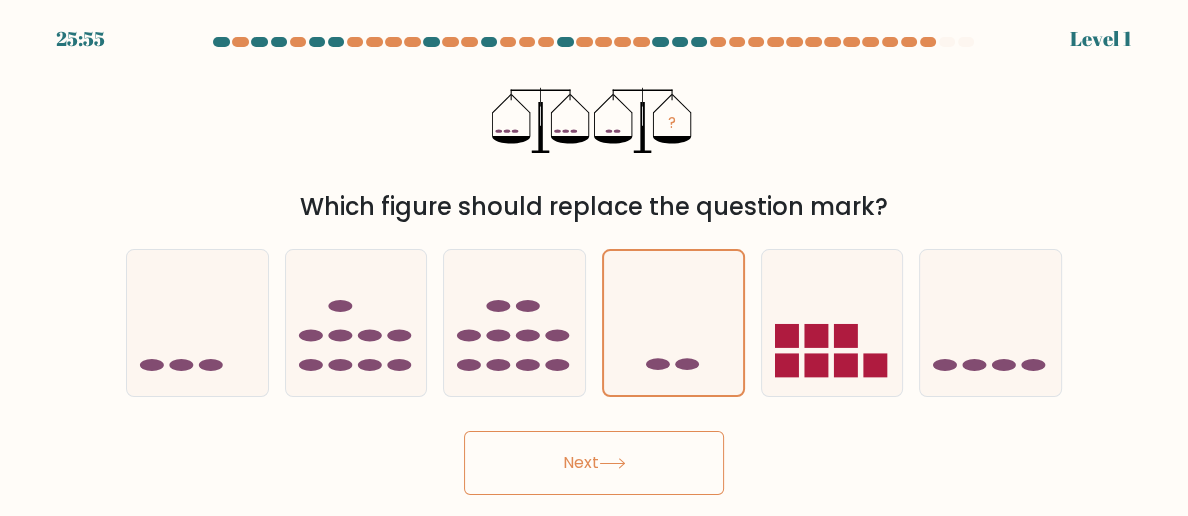 click at bounding box center [673, 322] 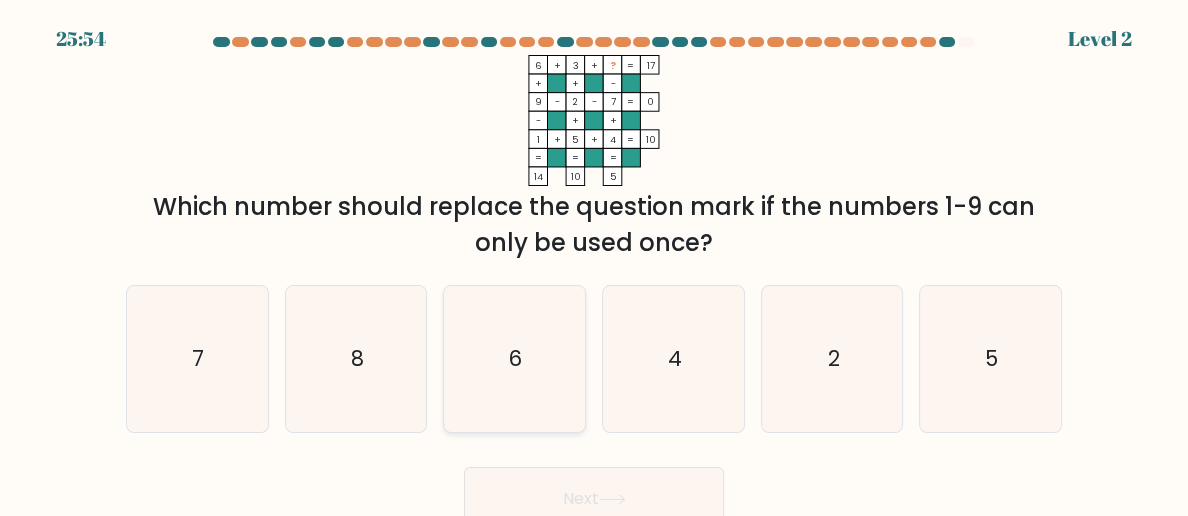 click on "6" 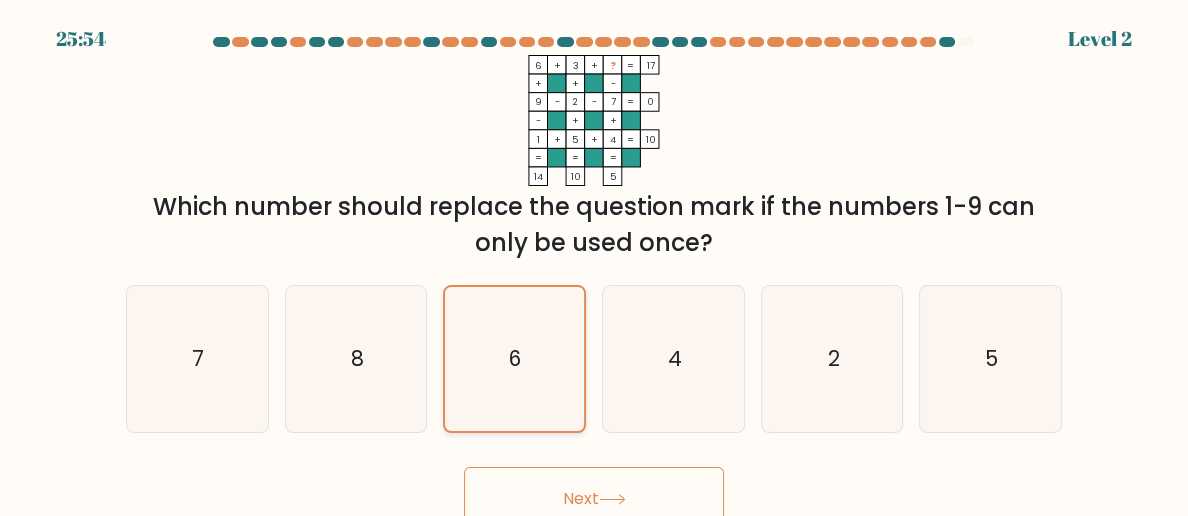 click on "Next" at bounding box center [594, 499] 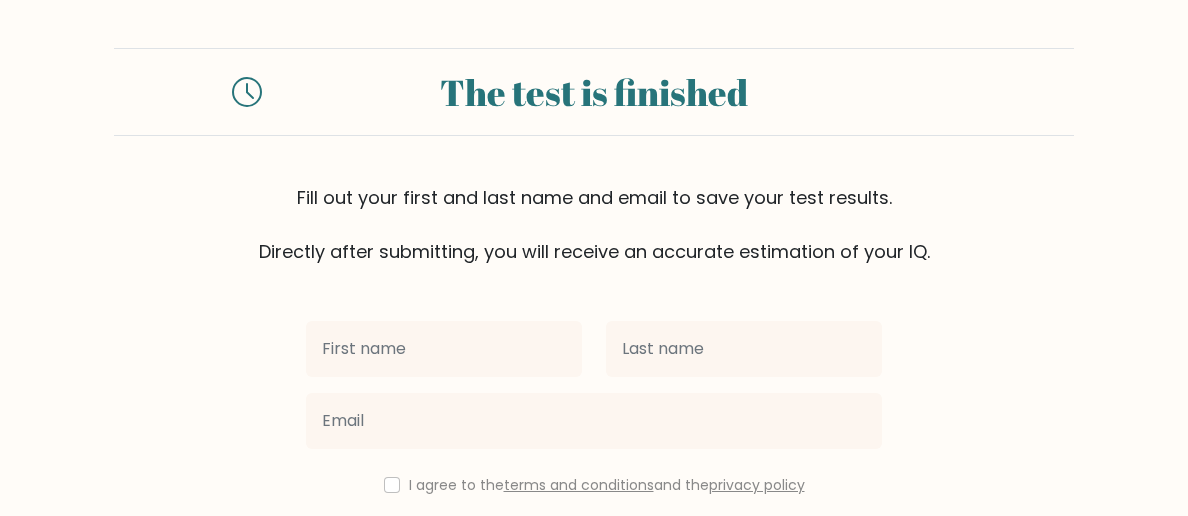 scroll, scrollTop: 0, scrollLeft: 0, axis: both 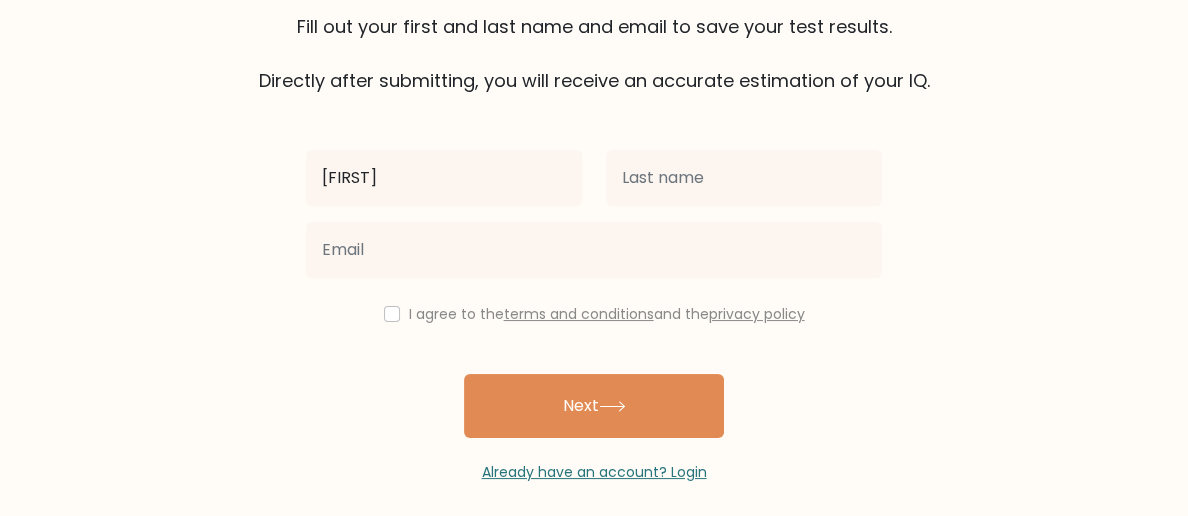 type on "[FIRST]" 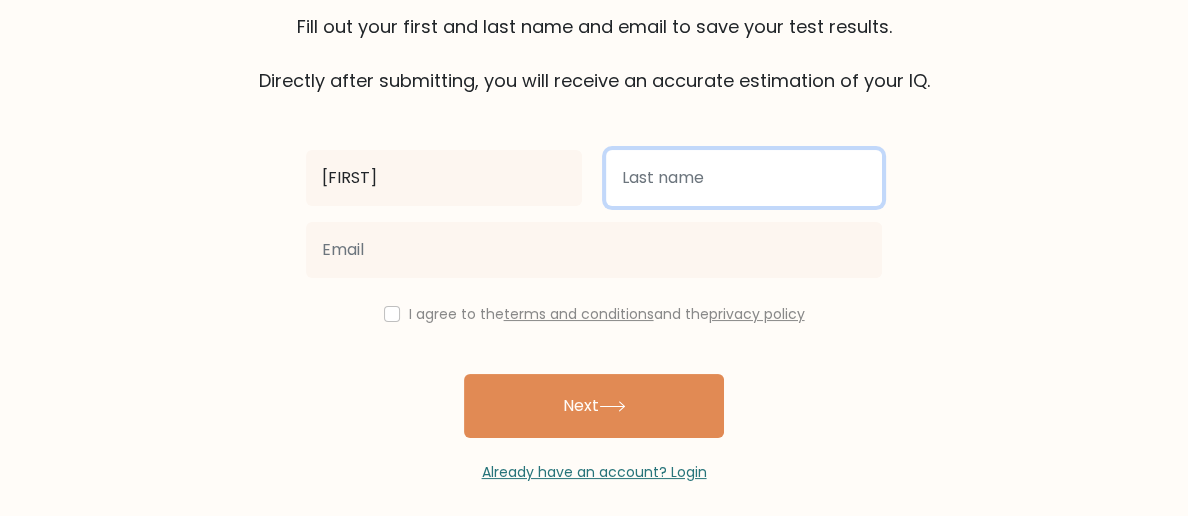 click at bounding box center (744, 178) 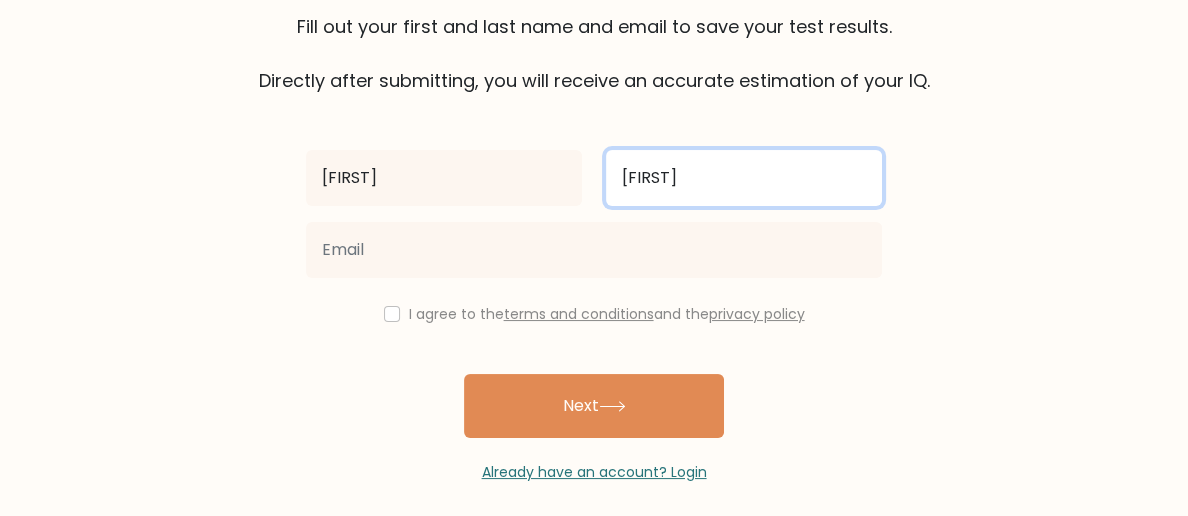 type on "[FIRST]" 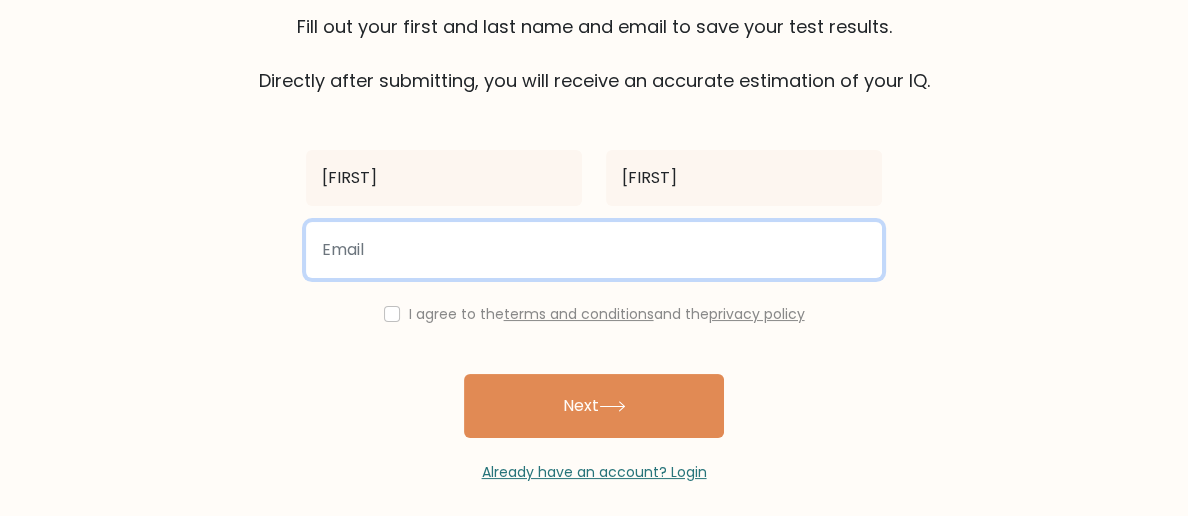 click at bounding box center [594, 250] 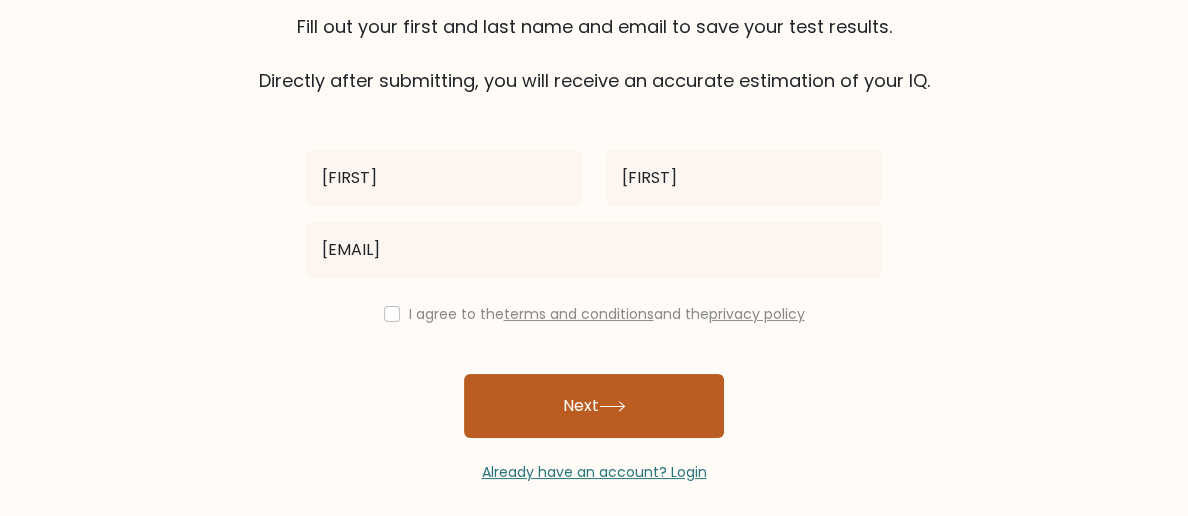 click on "Next" at bounding box center [594, 406] 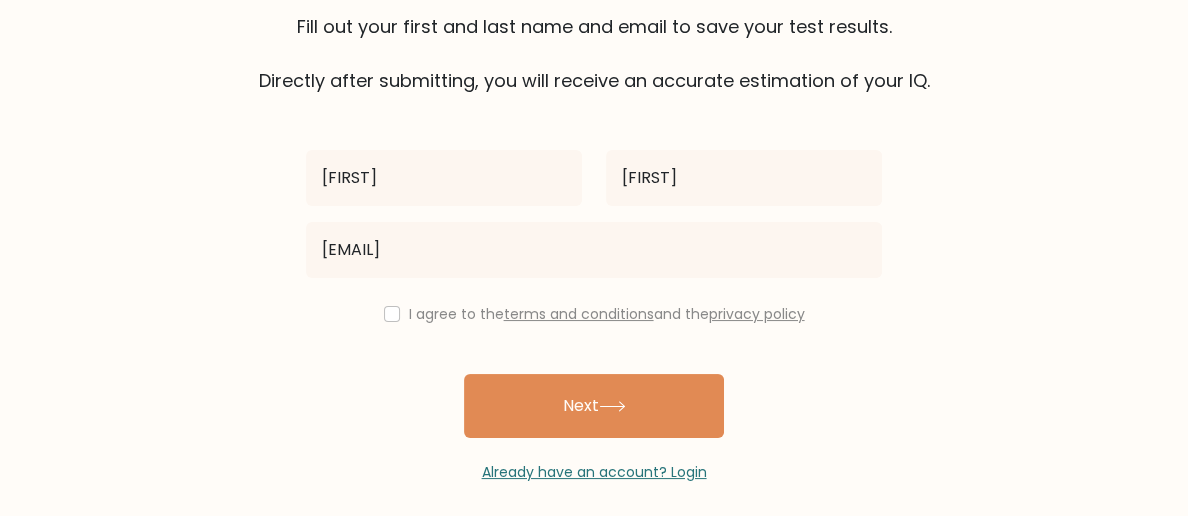 click on "I agree to the  terms and conditions  and the  privacy policy" at bounding box center (594, 314) 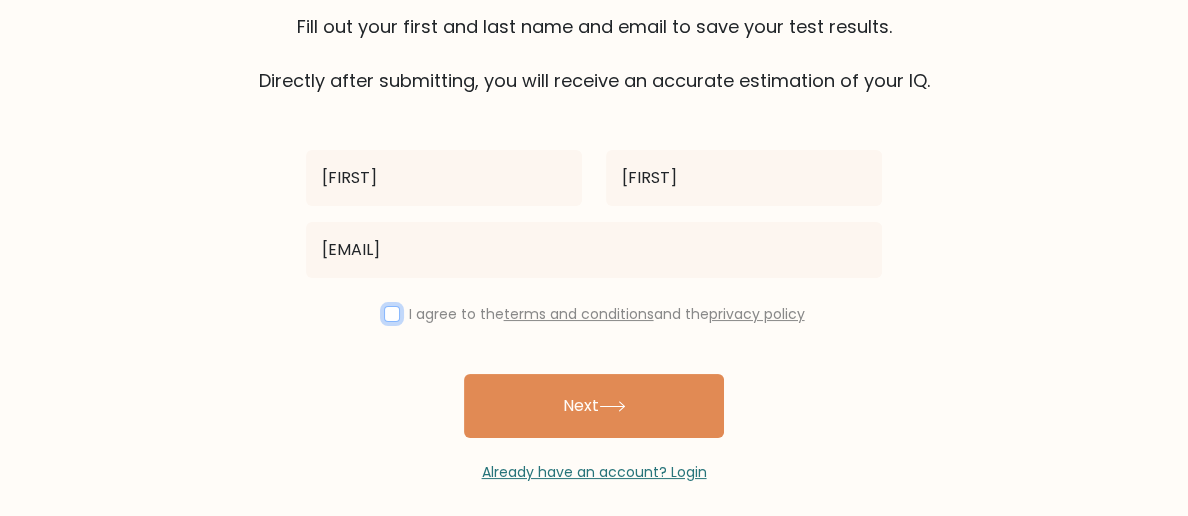 click at bounding box center (392, 314) 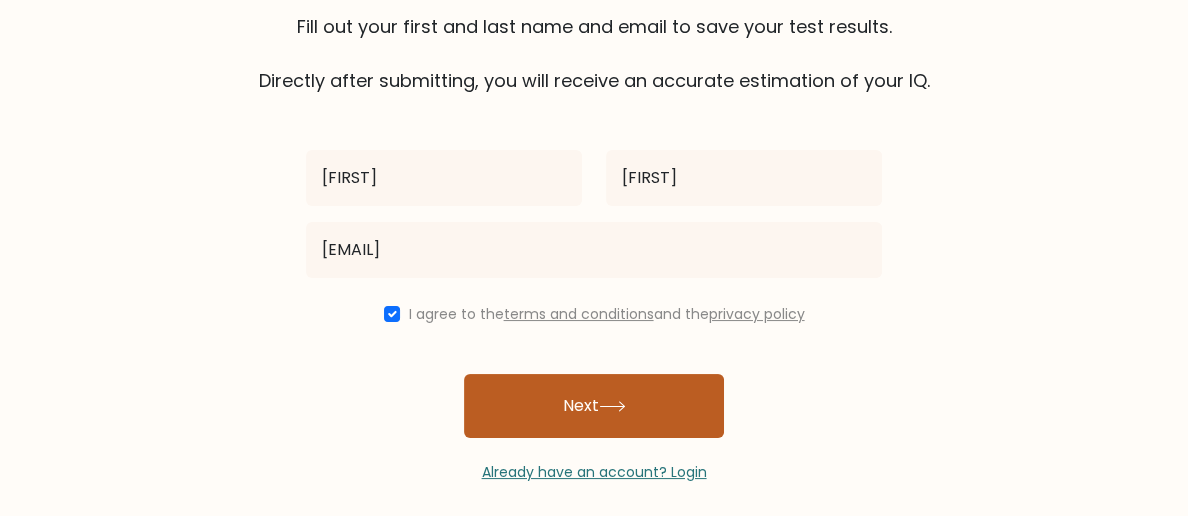 click on "Next" at bounding box center [594, 406] 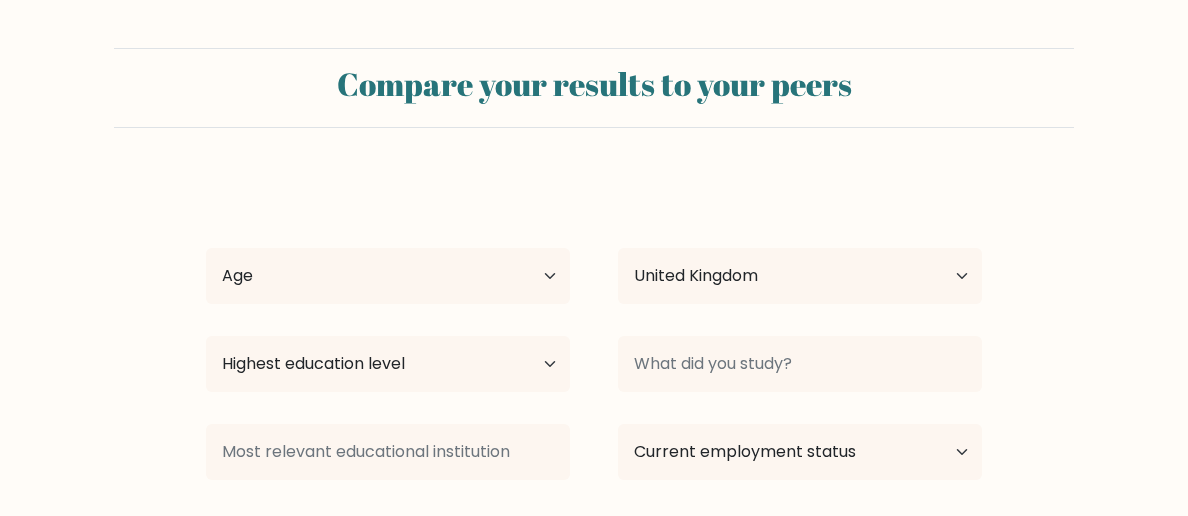 select on "GB" 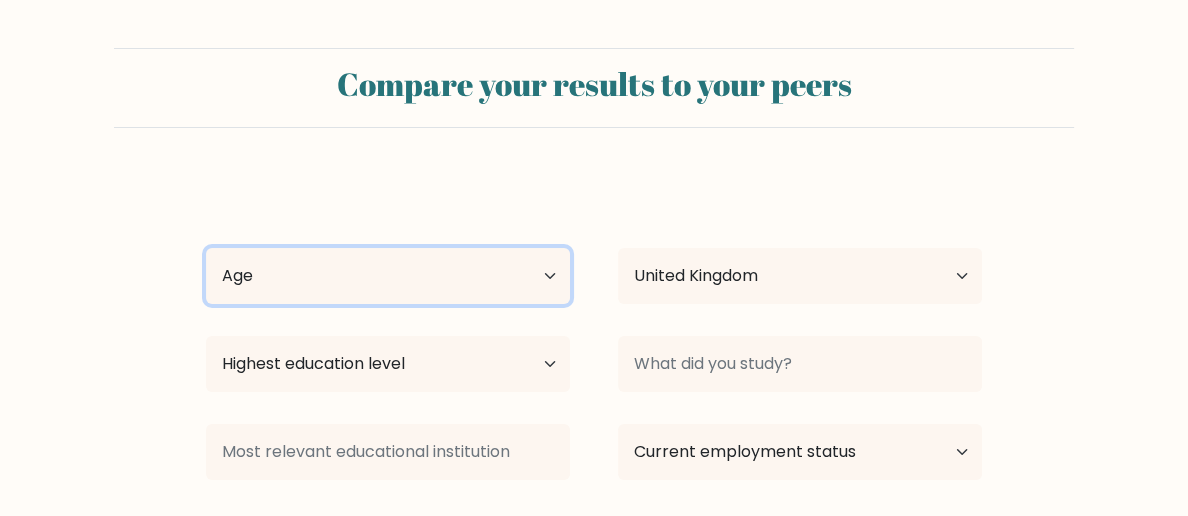 click on "Age
Under 18 years old
18-24 years old
25-34 years old
35-44 years old
45-54 years old
55-64 years old
65 years old and above" at bounding box center (388, 276) 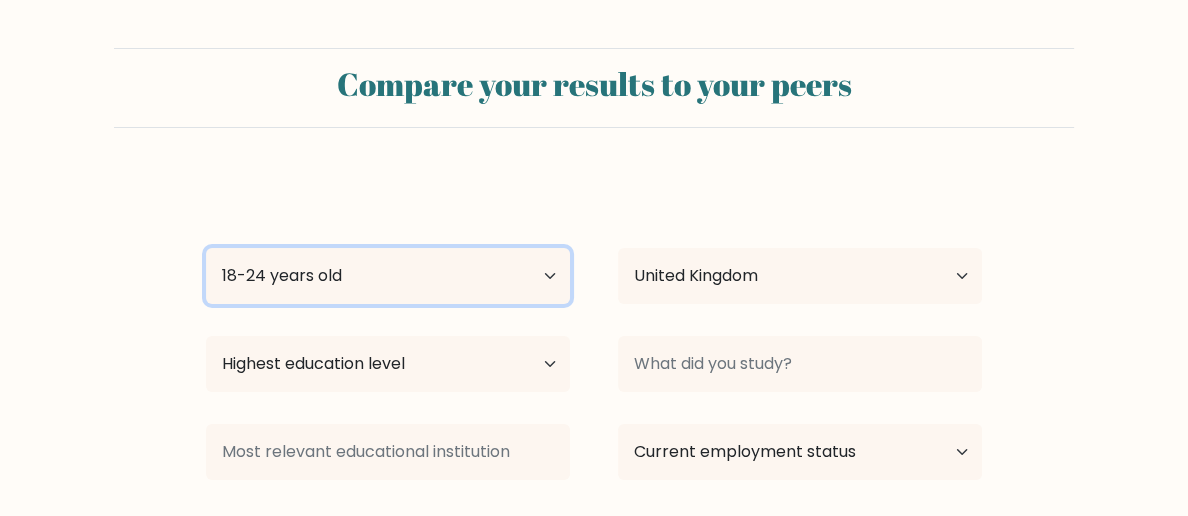 click on "Age
Under 18 years old
18-24 years old
25-34 years old
35-44 years old
45-54 years old
55-64 years old
65 years old and above" at bounding box center [388, 276] 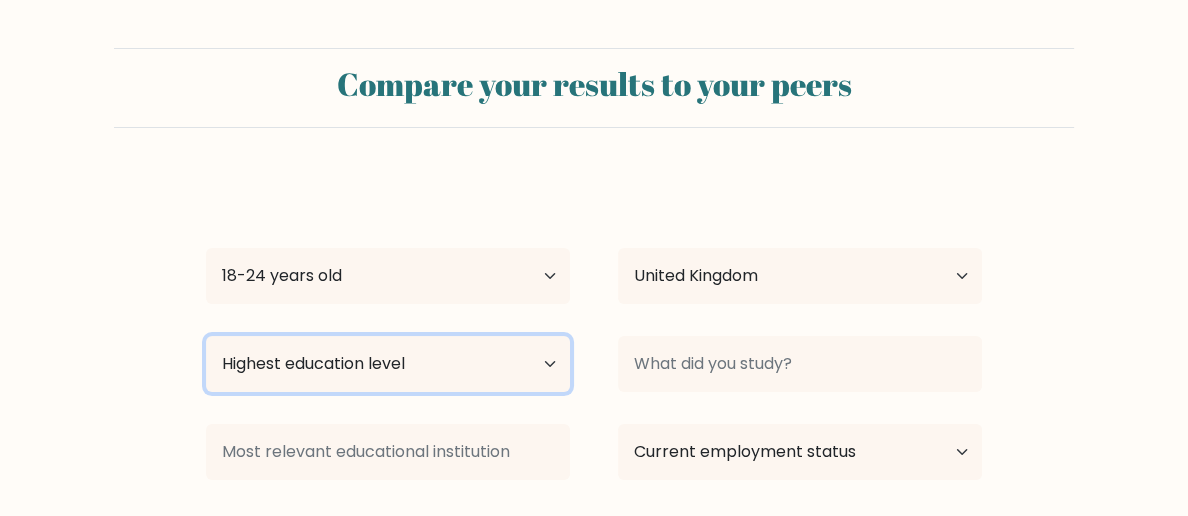click on "Highest education level
No schooling
Primary
Lower Secondary
Upper Secondary
Occupation Specific
Bachelor's degree
Master's degree
Doctoral degree" at bounding box center (388, 364) 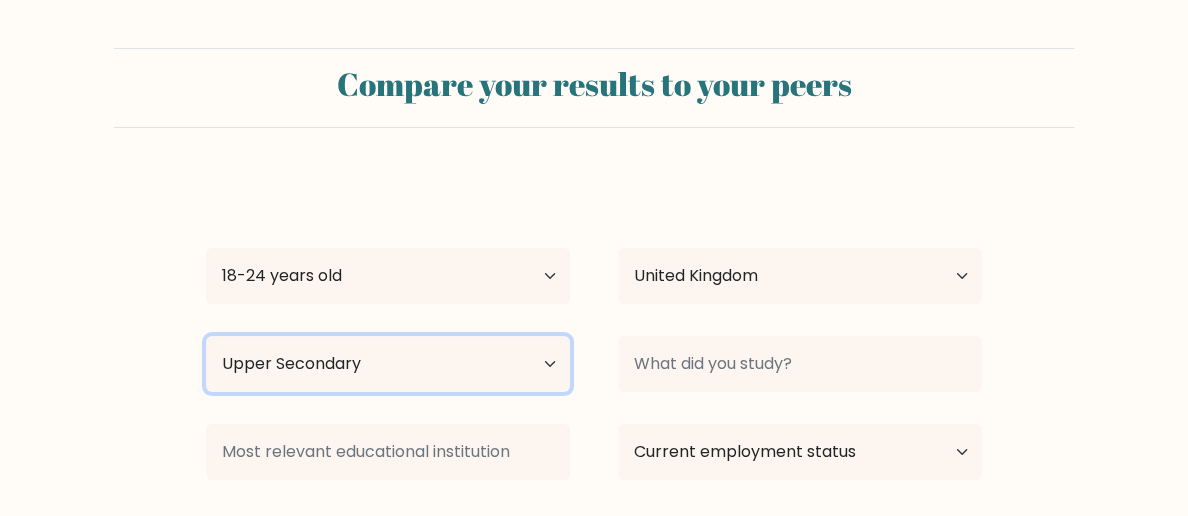 click on "Highest education level
No schooling
Primary
Lower Secondary
Upper Secondary
Occupation Specific
Bachelor's degree
Master's degree
Doctoral degree" at bounding box center (388, 364) 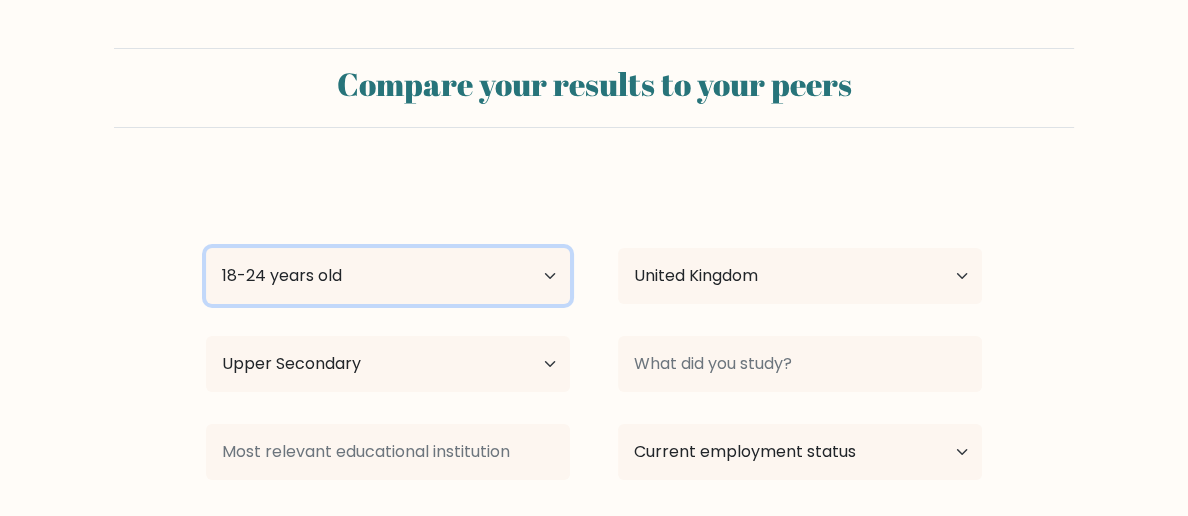click on "Age
Under 18 years old
18-24 years old
25-34 years old
35-44 years old
45-54 years old
55-64 years old
65 years old and above" at bounding box center (388, 276) 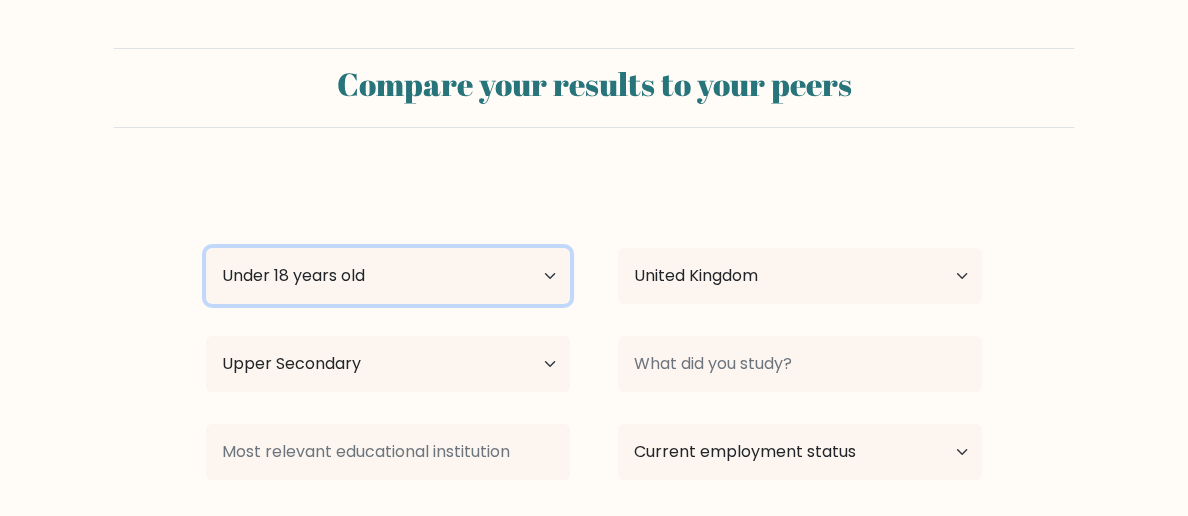 click on "Age
Under 18 years old
18-24 years old
25-34 years old
35-44 years old
45-54 years old
55-64 years old
65 years old and above" at bounding box center [388, 276] 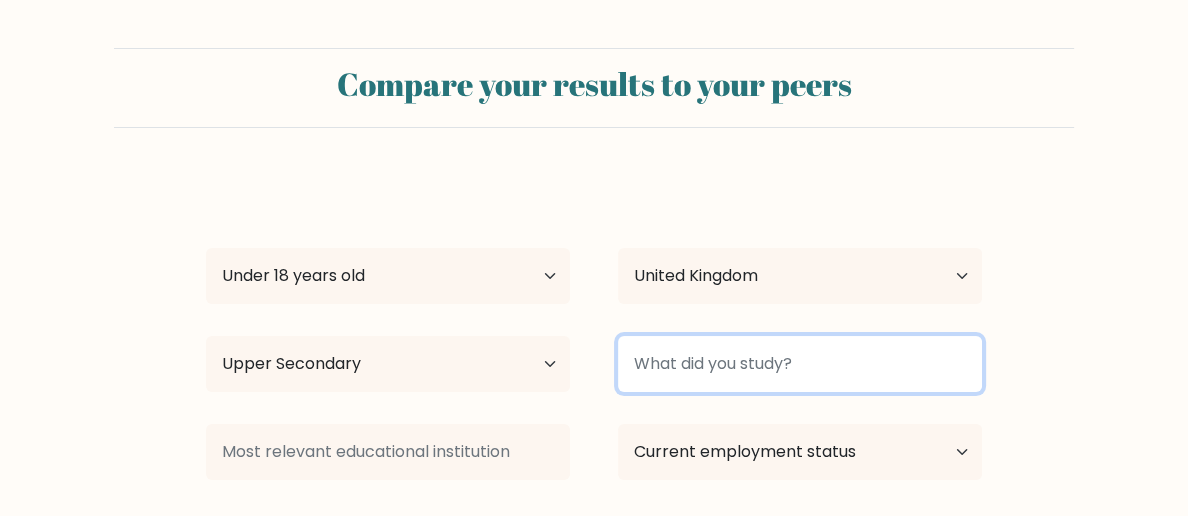 click at bounding box center [800, 364] 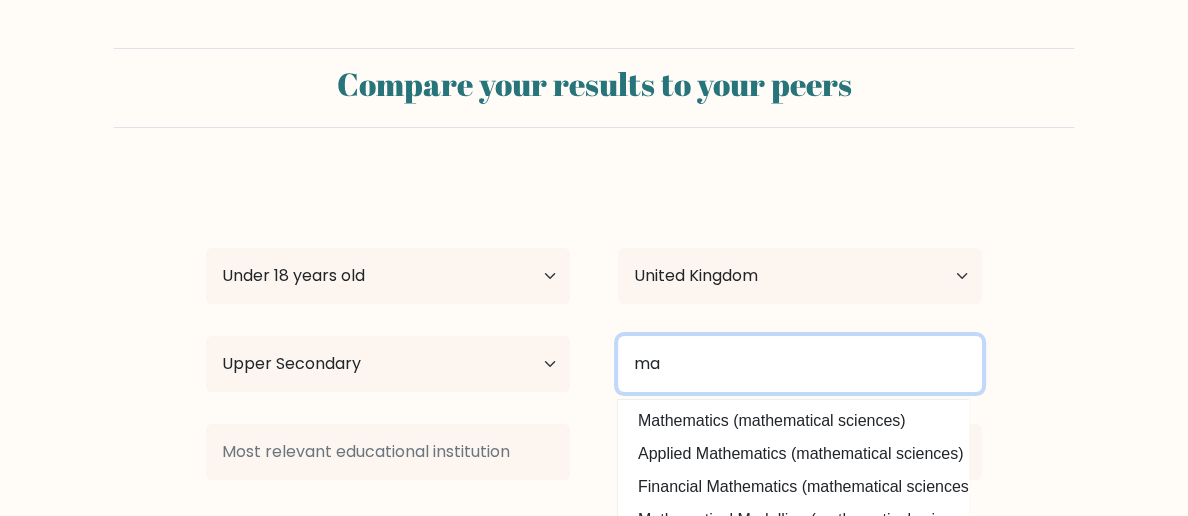 type on "m" 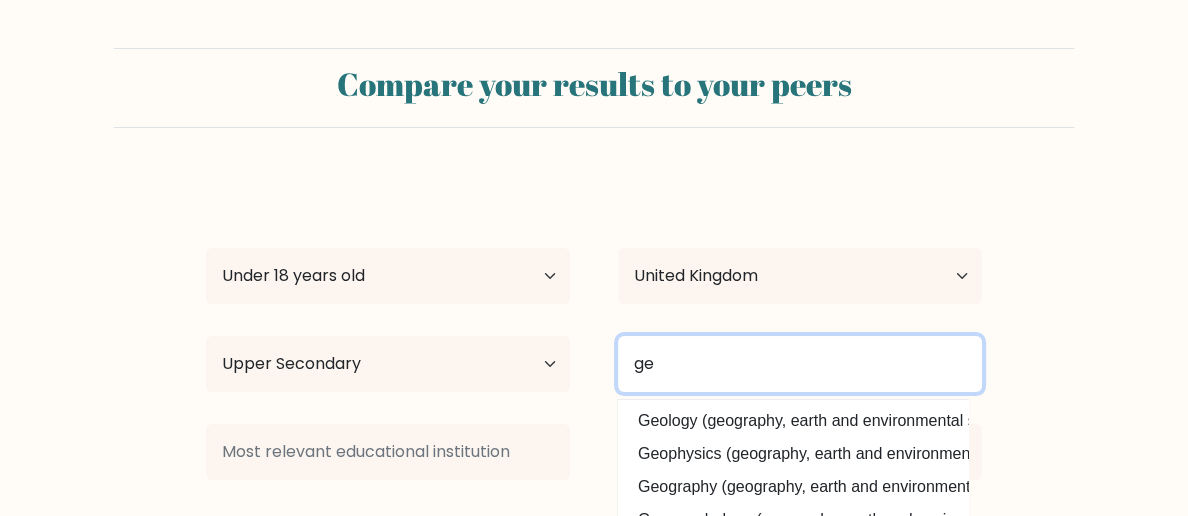 type on "g" 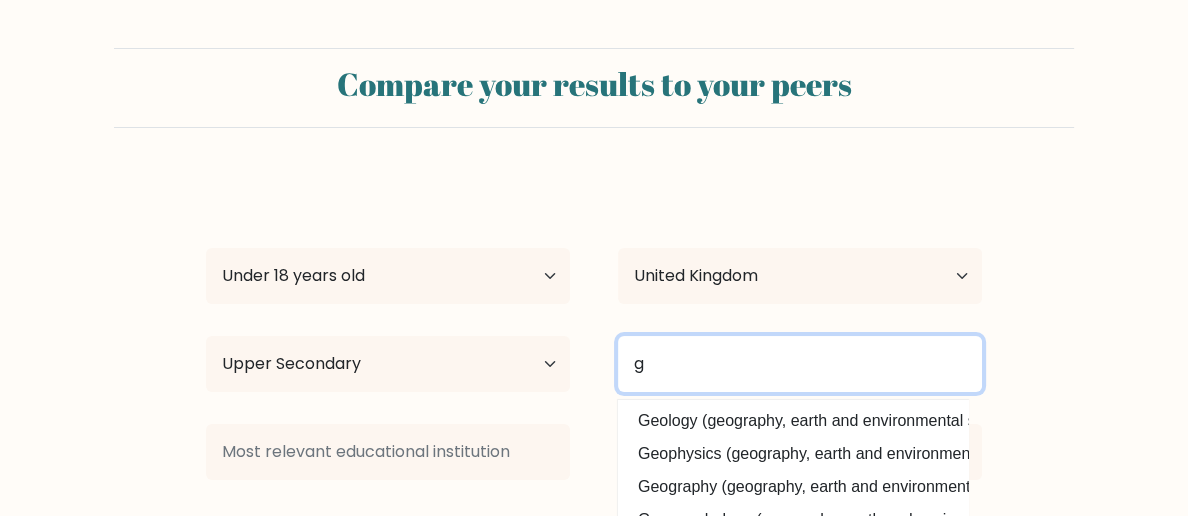 type 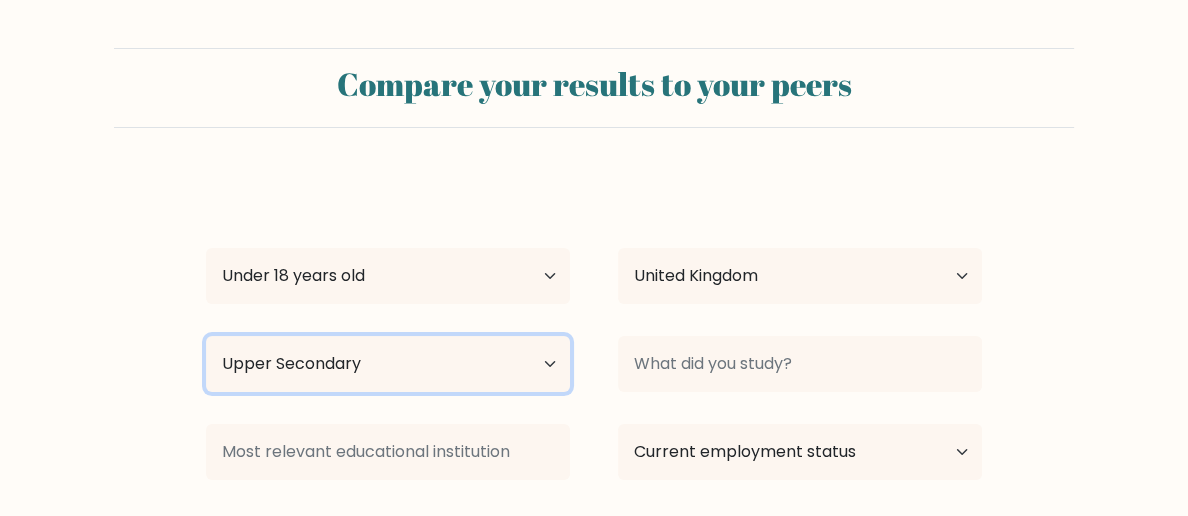 click on "Highest education level
No schooling
Primary
Lower Secondary
Upper Secondary
Occupation Specific
Bachelor's degree
Master's degree
Doctoral degree" at bounding box center [388, 364] 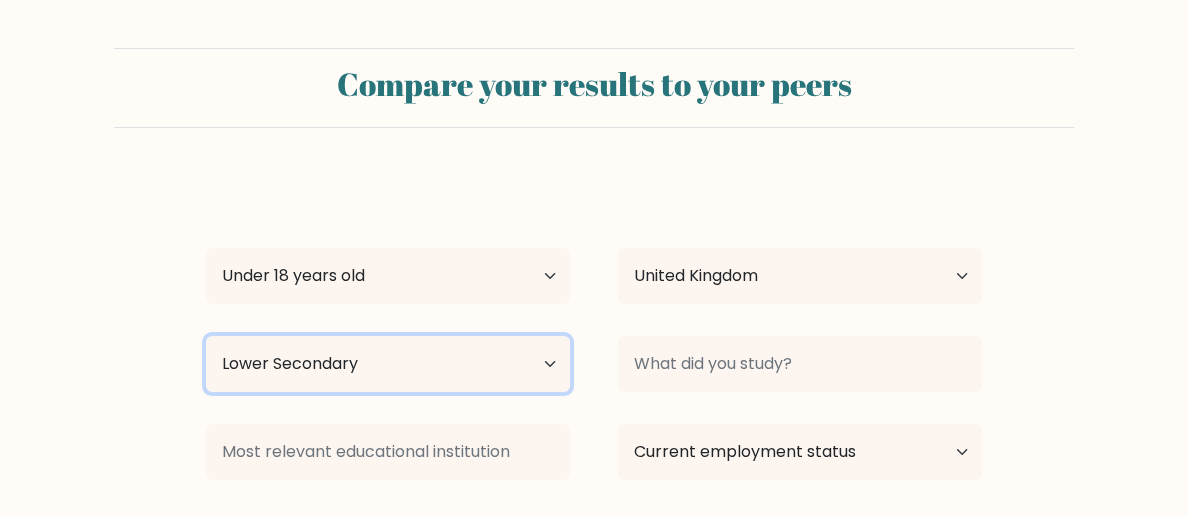 click on "Highest education level
No schooling
Primary
Lower Secondary
Upper Secondary
Occupation Specific
Bachelor's degree
Master's degree
Doctoral degree" at bounding box center [388, 364] 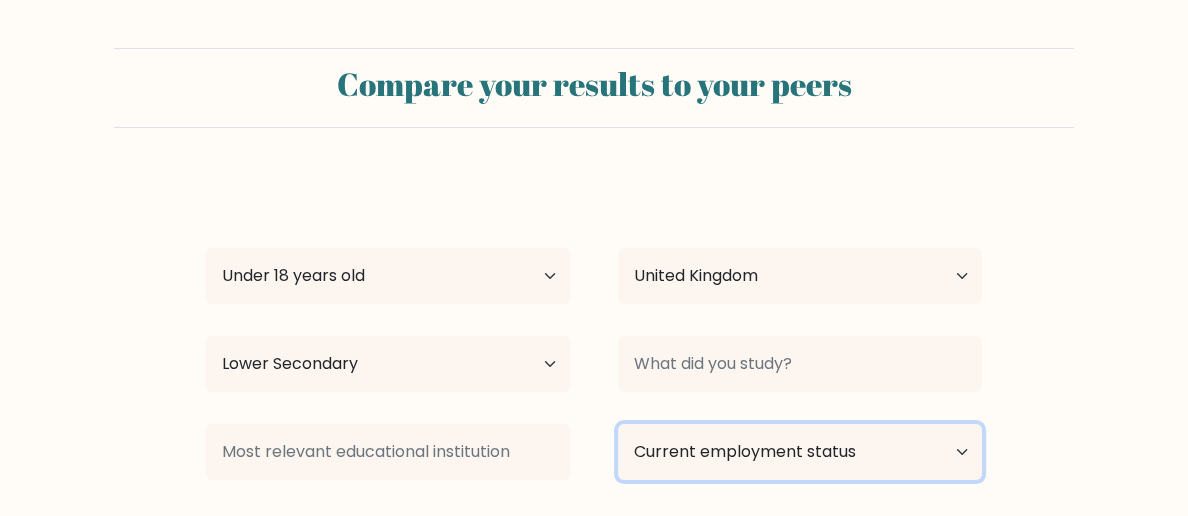 click on "Current employment status
Employed
Student
Retired
Other / prefer not to answer" at bounding box center (800, 452) 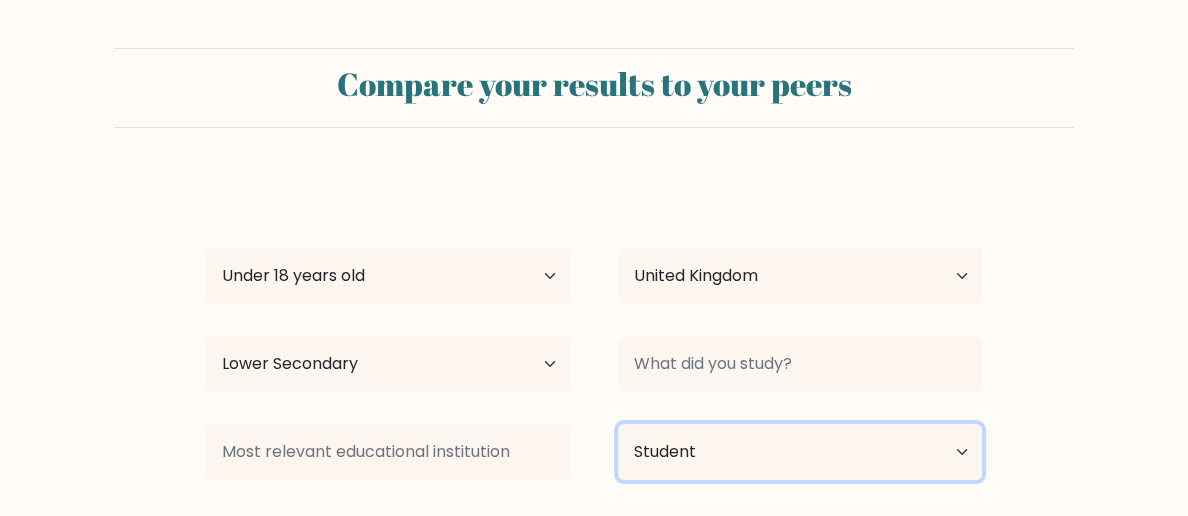 click on "Current employment status
Employed
Student
Retired
Other / prefer not to answer" at bounding box center [800, 452] 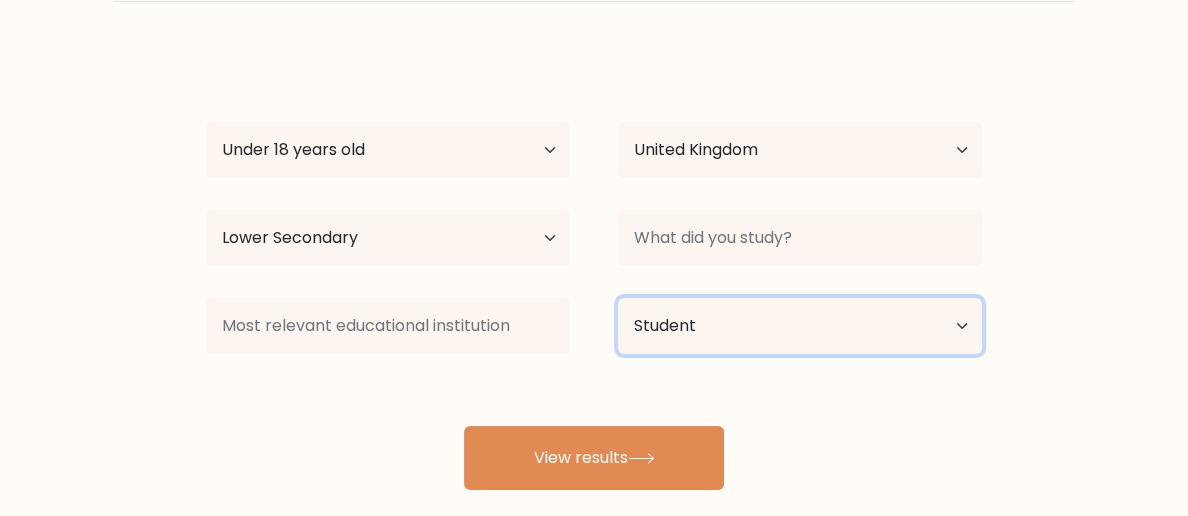 scroll, scrollTop: 137, scrollLeft: 0, axis: vertical 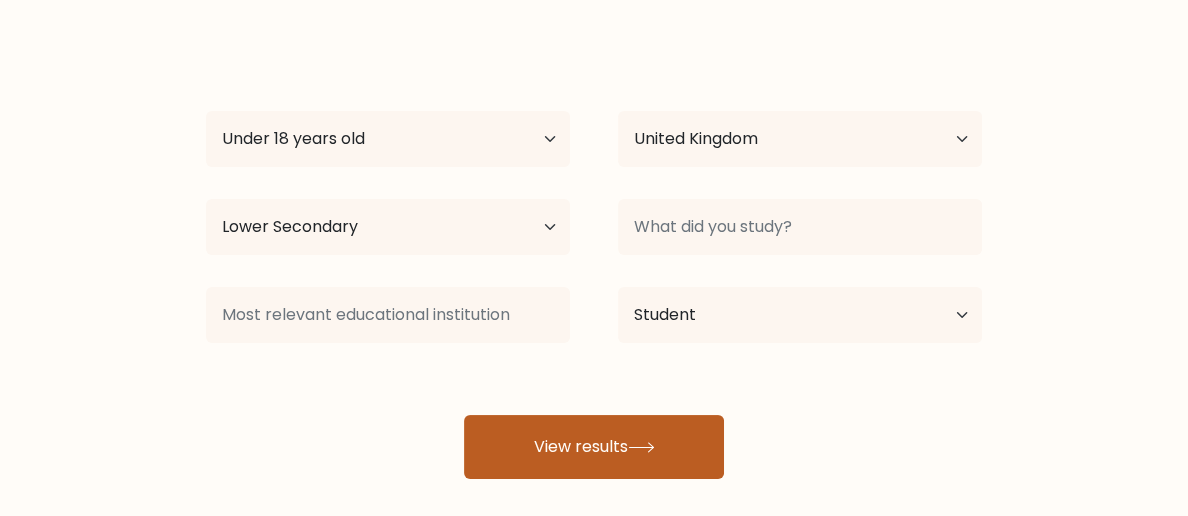 click on "View results" at bounding box center [594, 447] 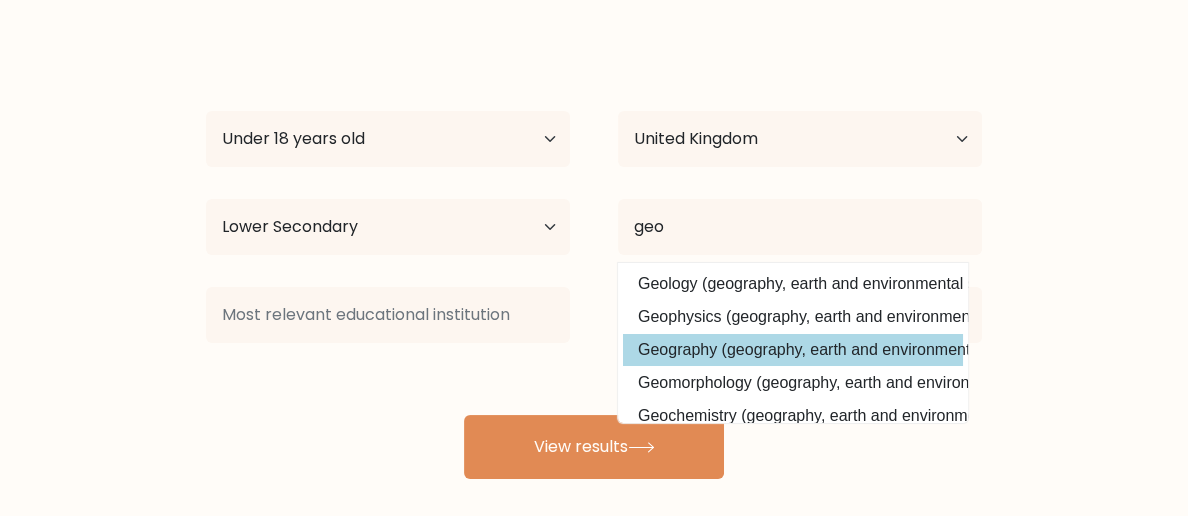 click on "[FIRST]
[LAST]
Age
Under 18 years old
18-24 years old
25-34 years old
35-44 years old
45-54 years old
55-64 years old
65 years old and above
Country
Afghanistan
Albania
Algeria
American Samoa
Andorra
Angola
Anguilla
Antarctica
Antigua and Barbuda
Argentina
Armenia
Aruba
Australia
Austria
Azerbaijan
Bahamas
Bahrain
Bangladesh
Barbados
Belarus
Belgium
Belize
Benin
Bermuda
Bhutan
Bolivia
Bonaire, Sint Eustatius and Saba
Bosnia and Herzegovina
Botswana
Bouvet Island
Brazil
Brunei" at bounding box center (594, 259) 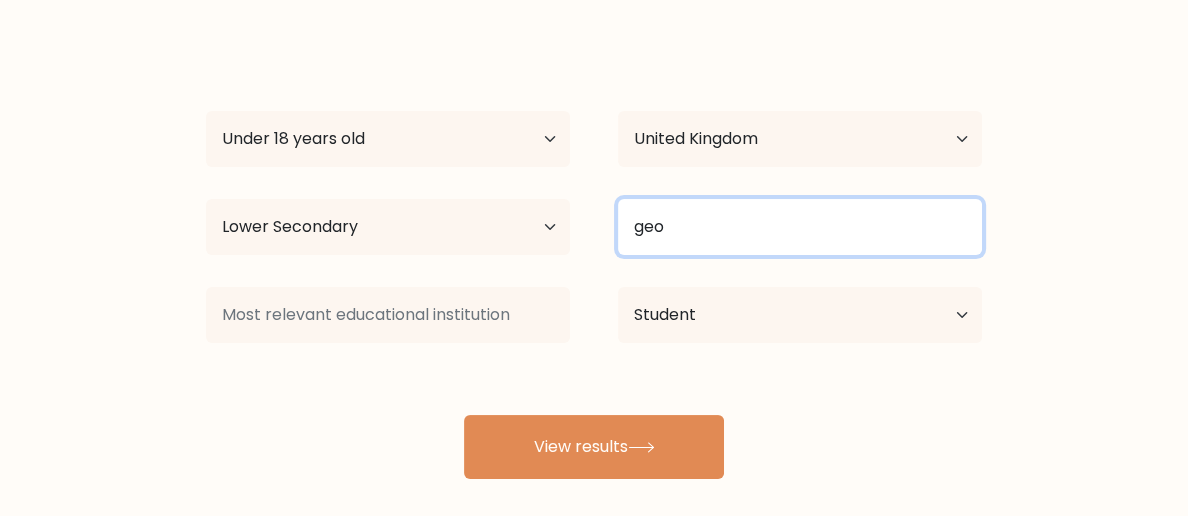 click on "geo" at bounding box center (800, 227) 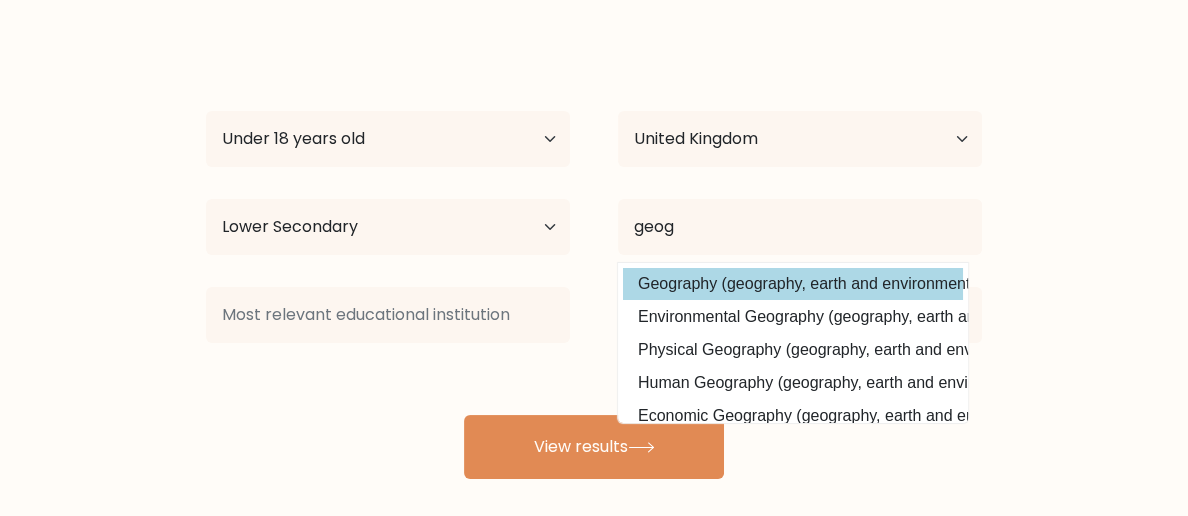 click on "Geography (geography, earth and environmental studies)" at bounding box center [793, 284] 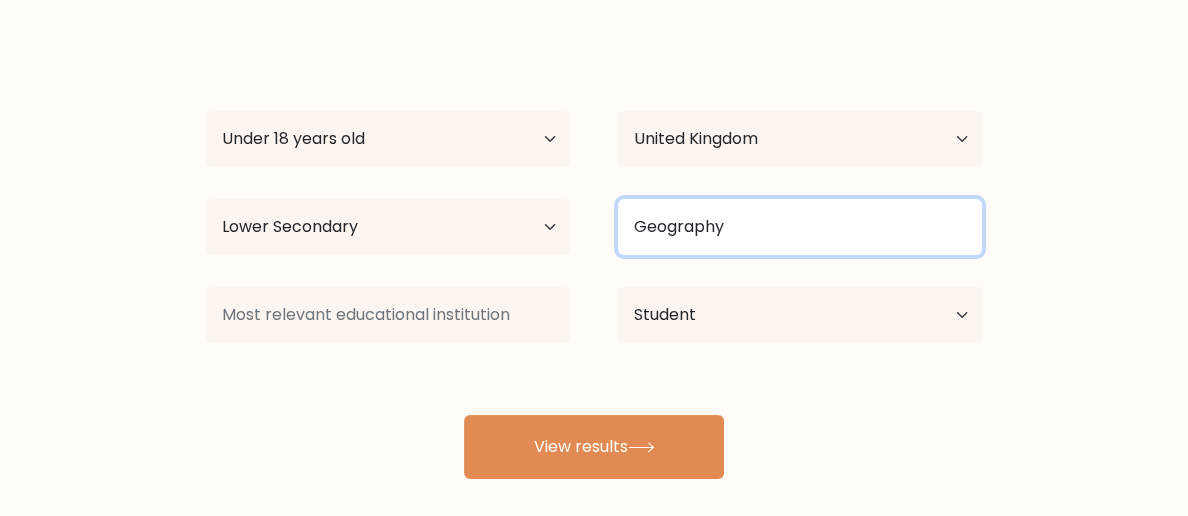 click on "Geography" at bounding box center (800, 227) 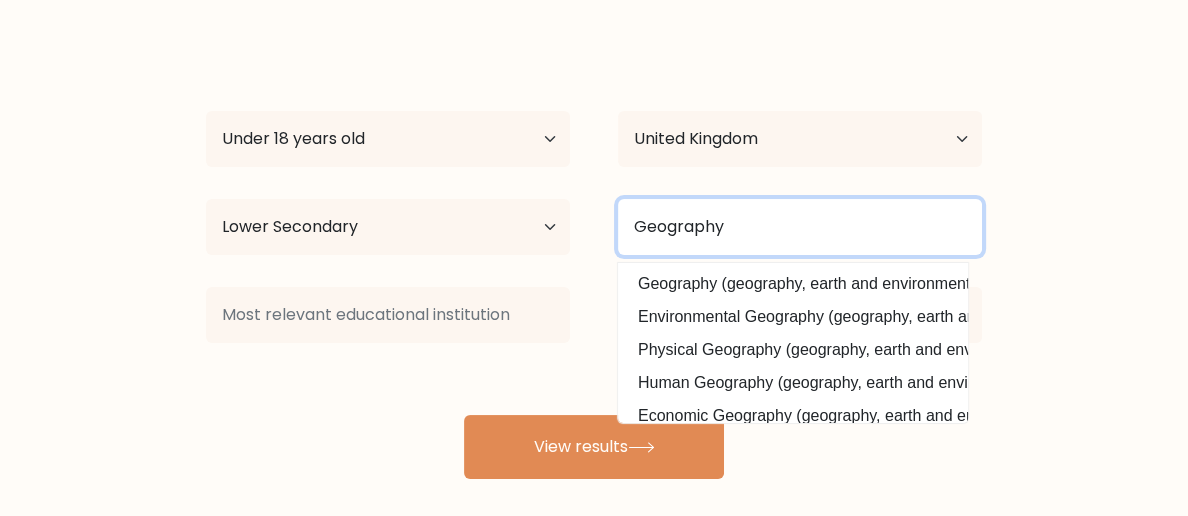 type on "Geography" 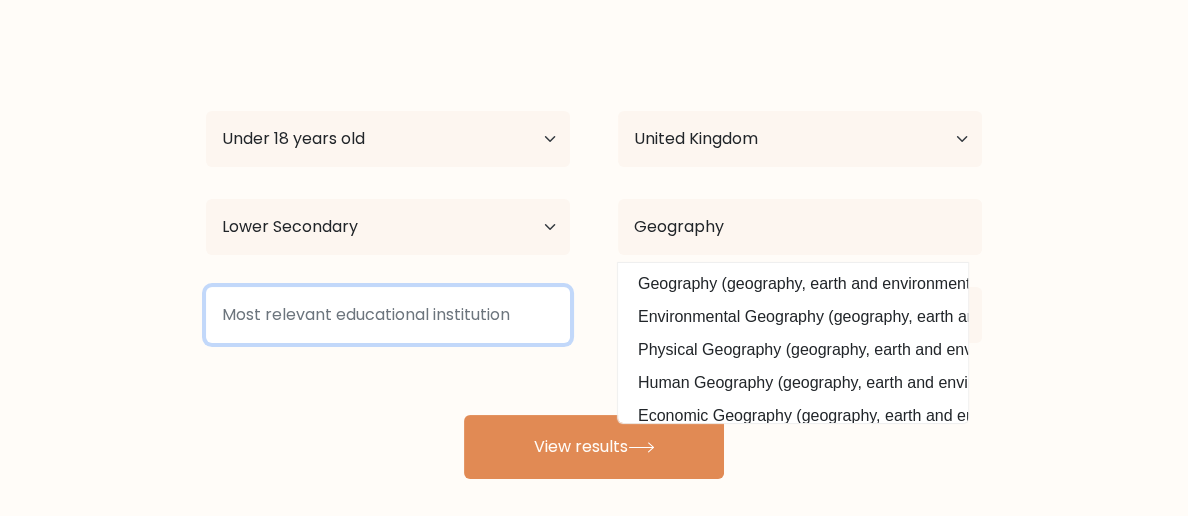 click at bounding box center (388, 315) 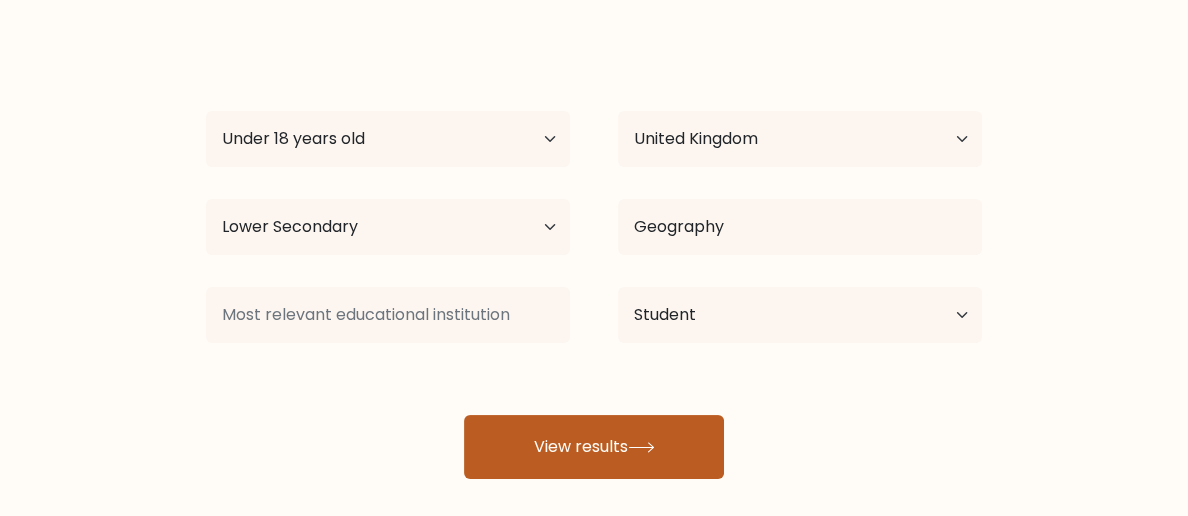 click on "View results" at bounding box center [594, 447] 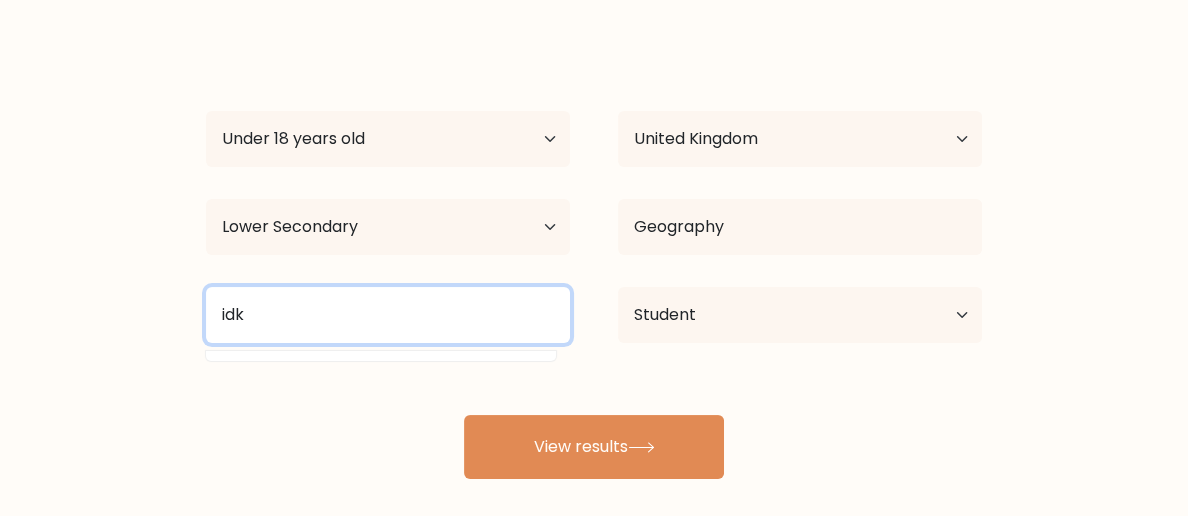type on "idk" 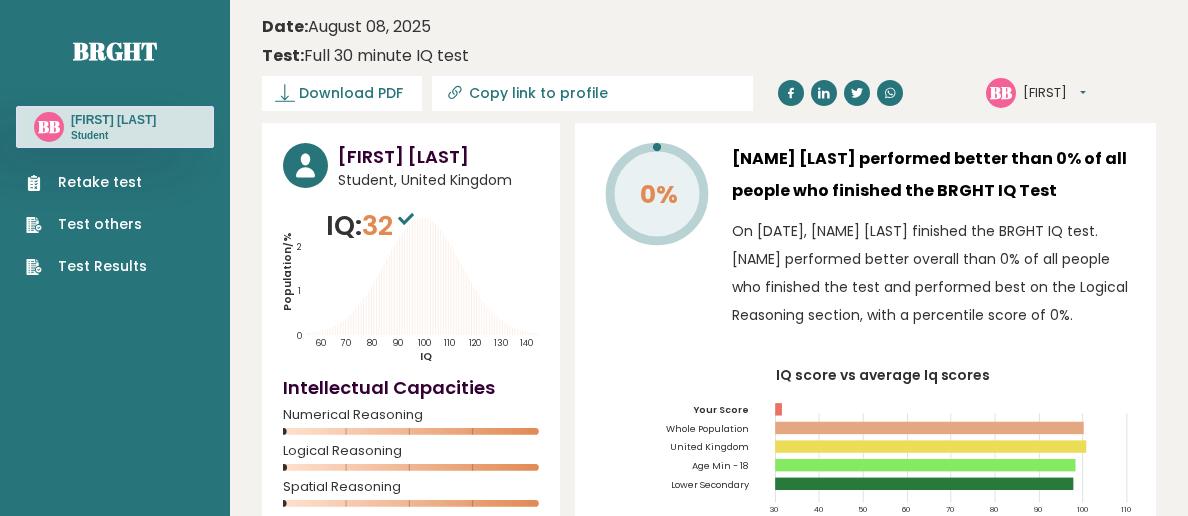 scroll, scrollTop: 0, scrollLeft: 0, axis: both 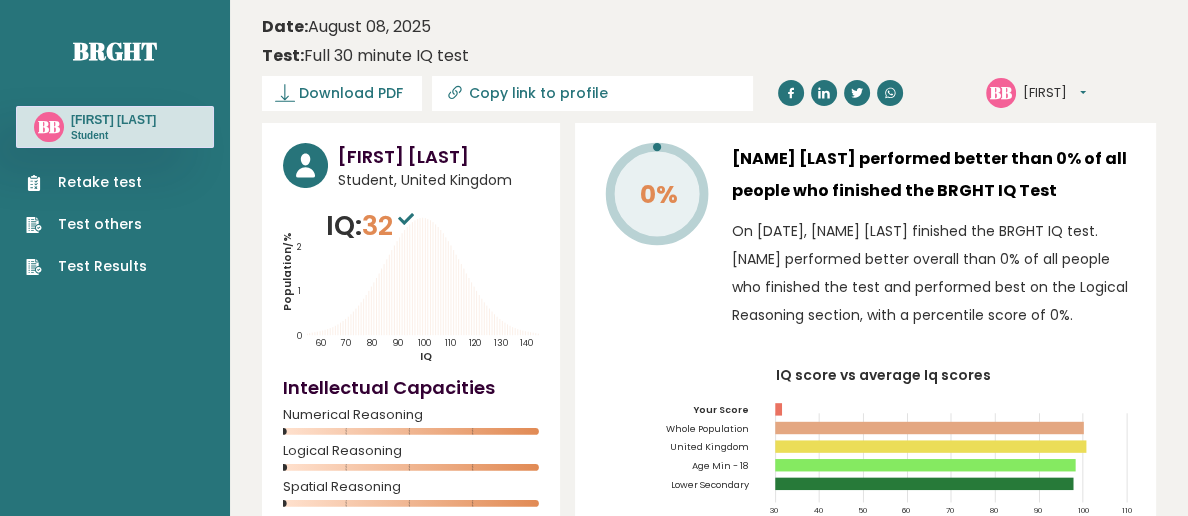 click on "[FIRST]" at bounding box center (1054, 93) 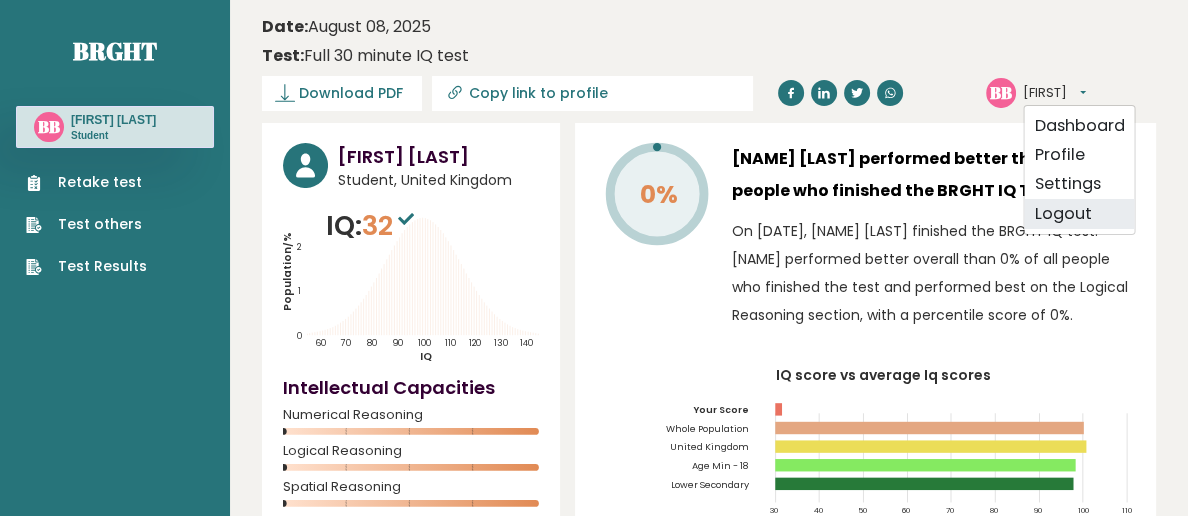 click on "Logout" at bounding box center (1079, 213) 